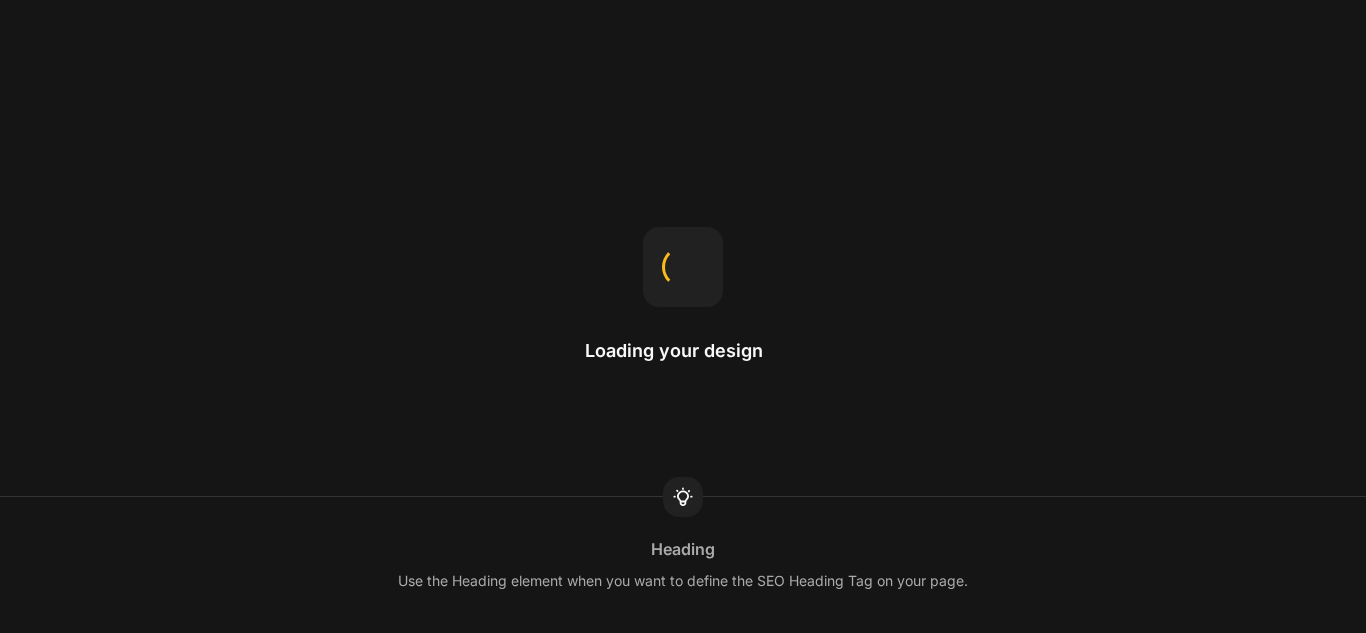 scroll, scrollTop: 0, scrollLeft: 0, axis: both 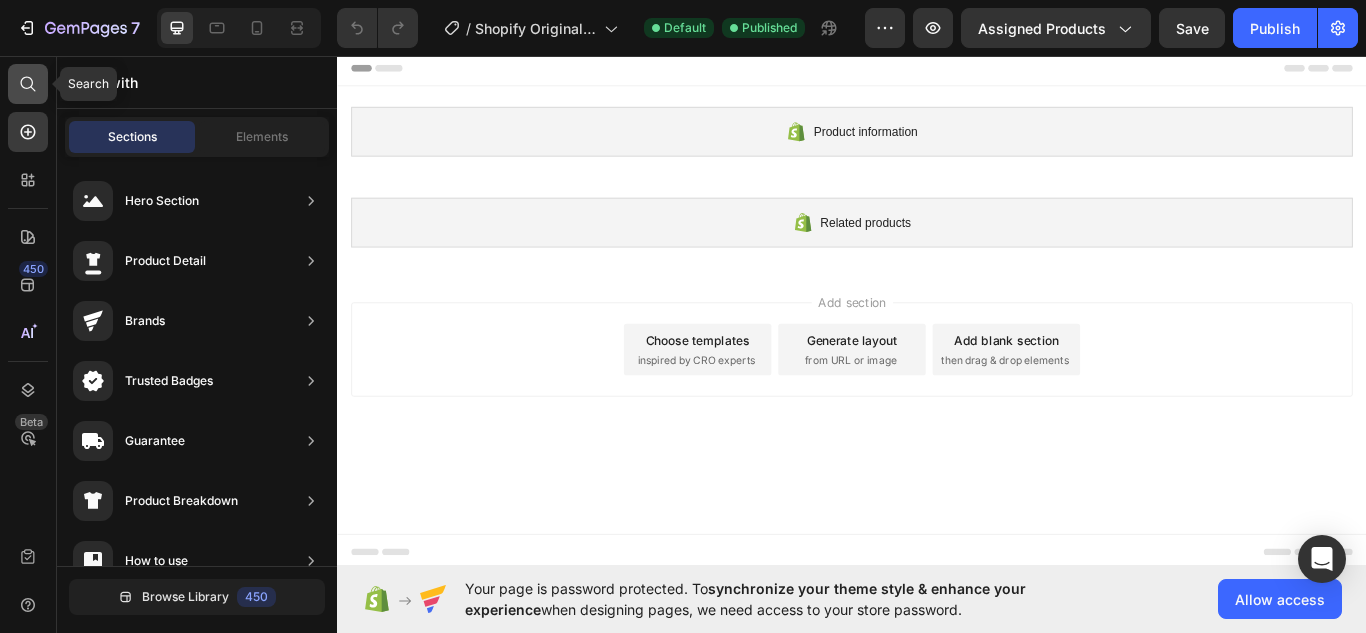click 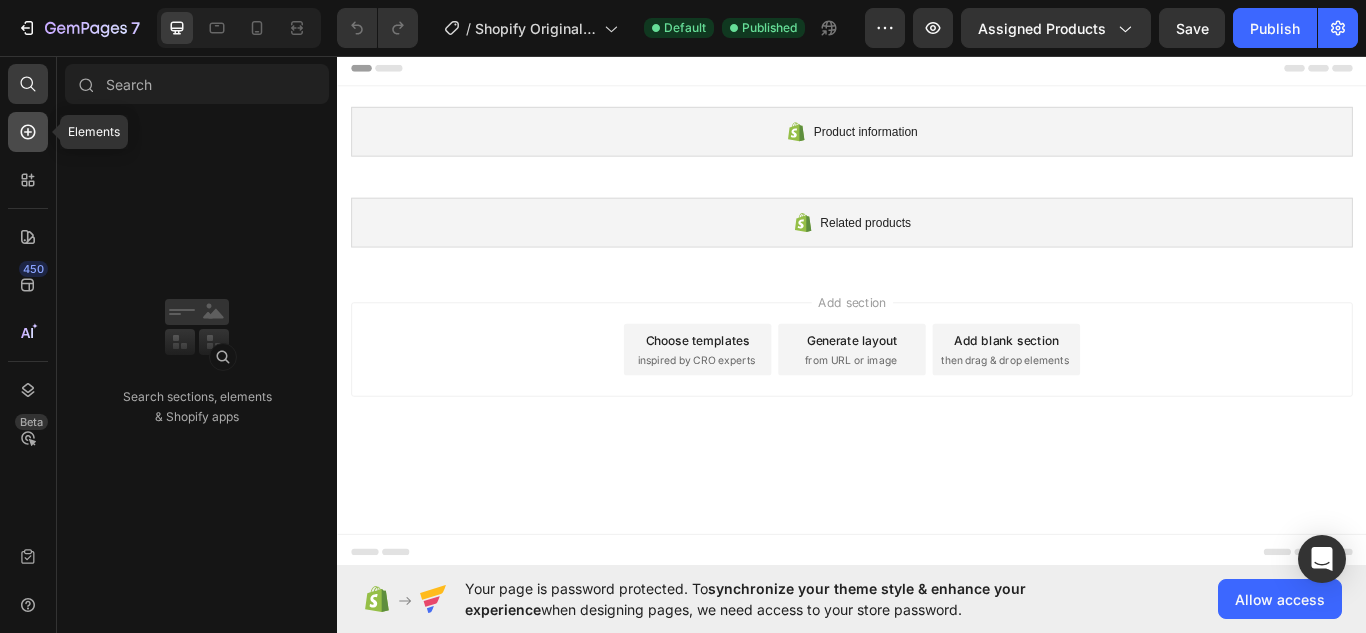 click 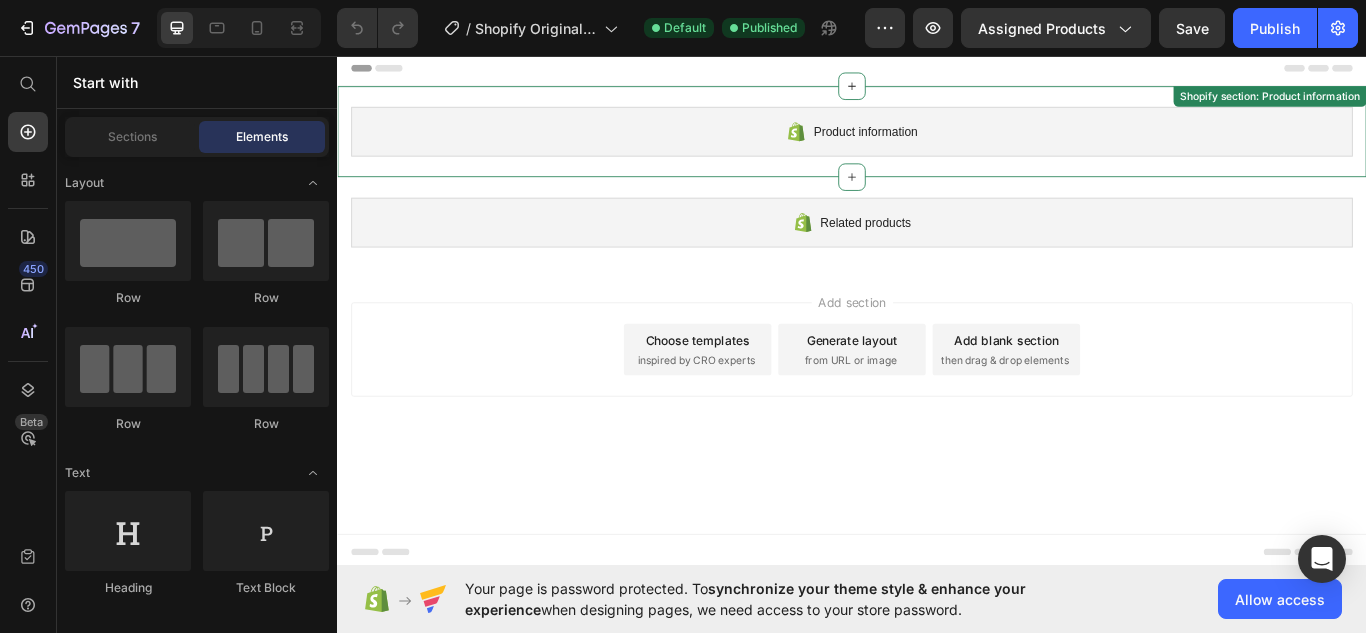 click on "Product information" at bounding box center [937, 145] 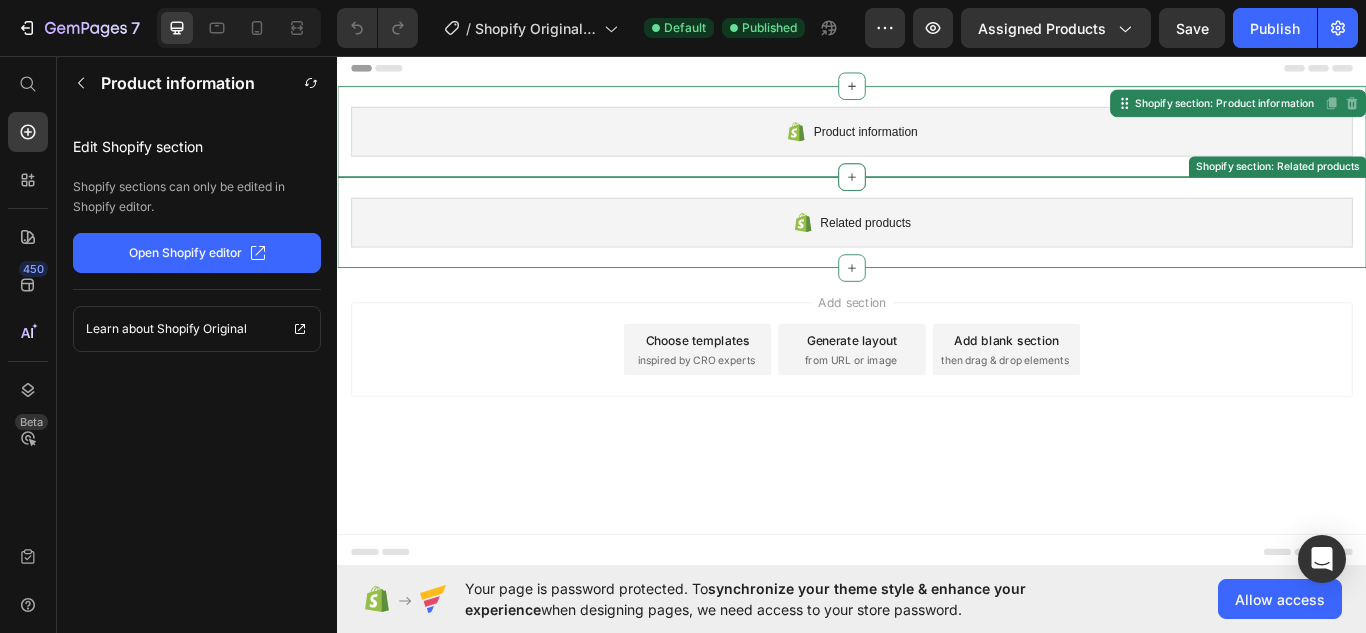 click on "Related products Shopify section: Related products" at bounding box center (937, 251) 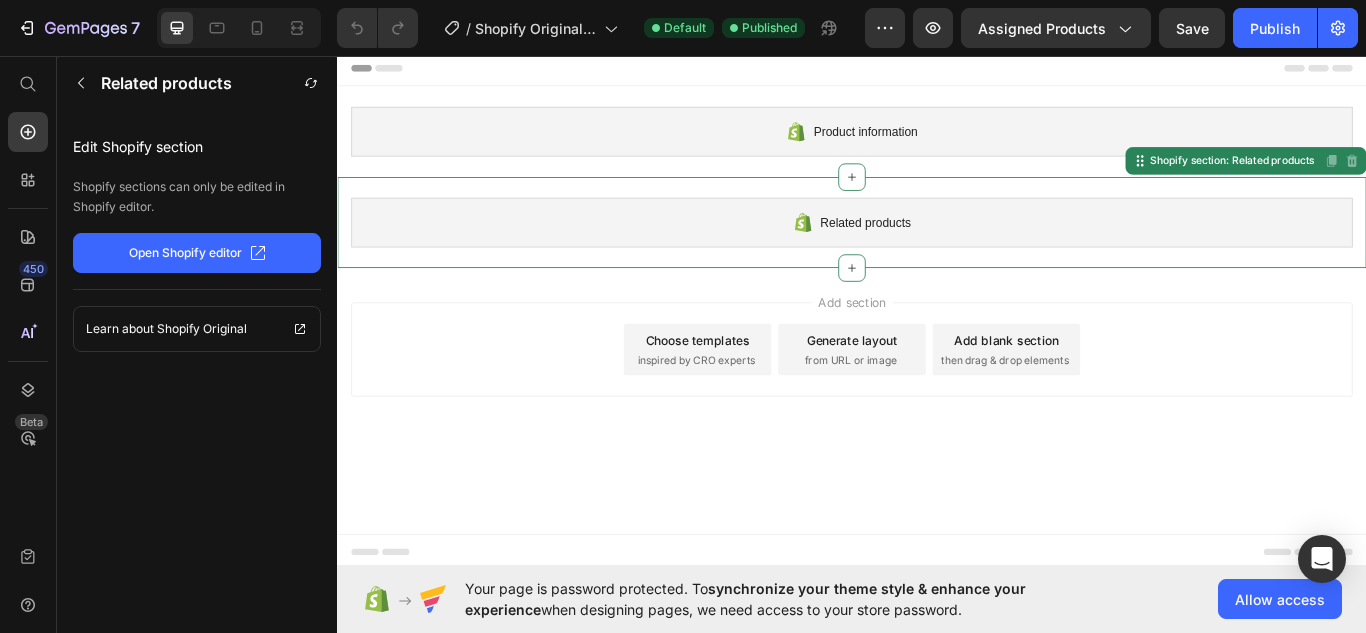 click on "Add section Choose templates inspired by CRO experts Generate layout from URL or image Add blank section then drag & drop elements" at bounding box center (937, 399) 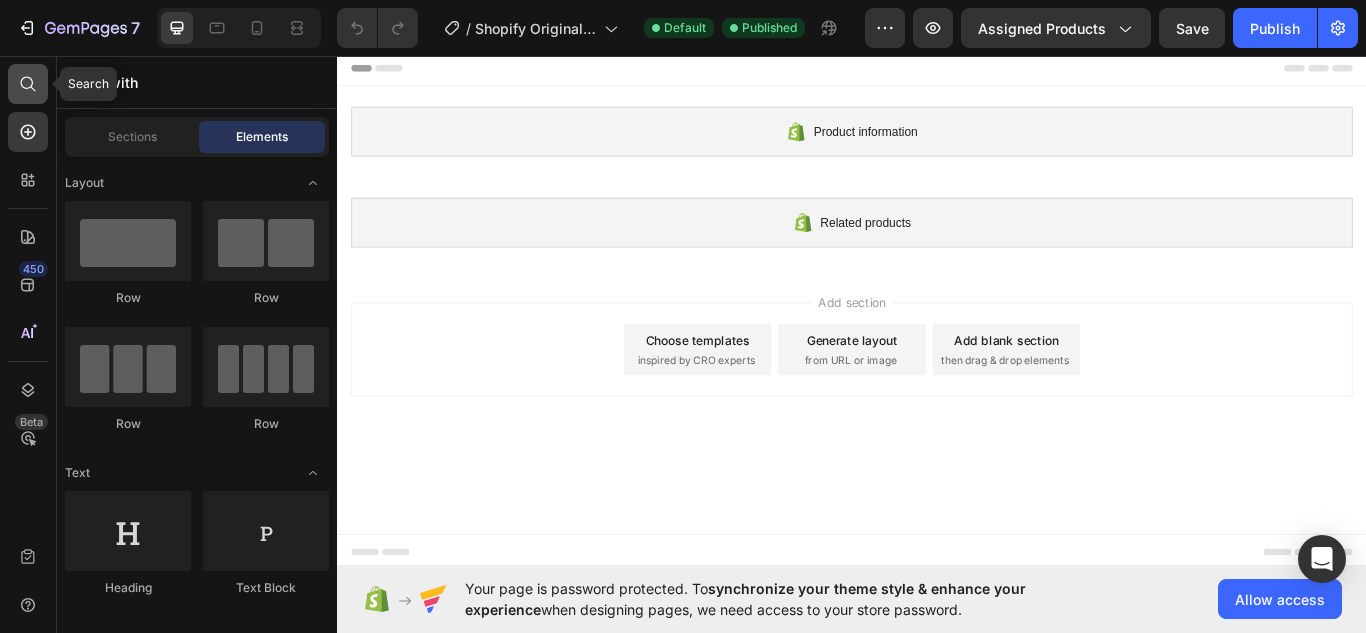 click 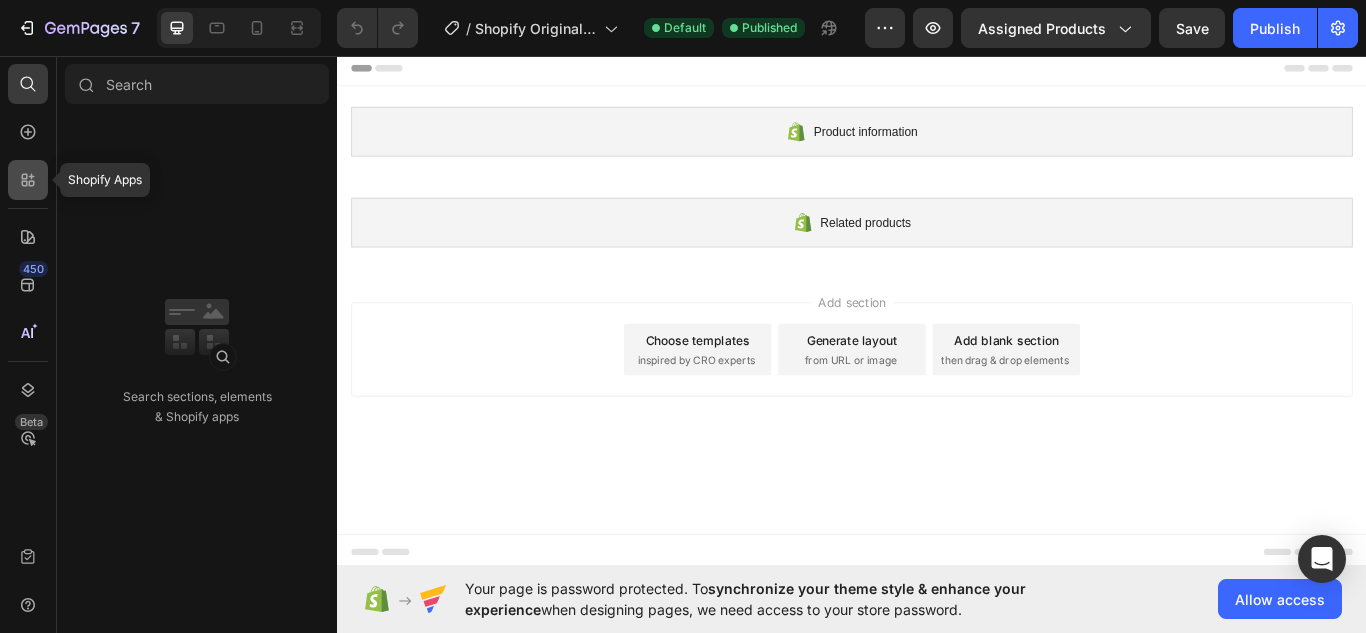 click 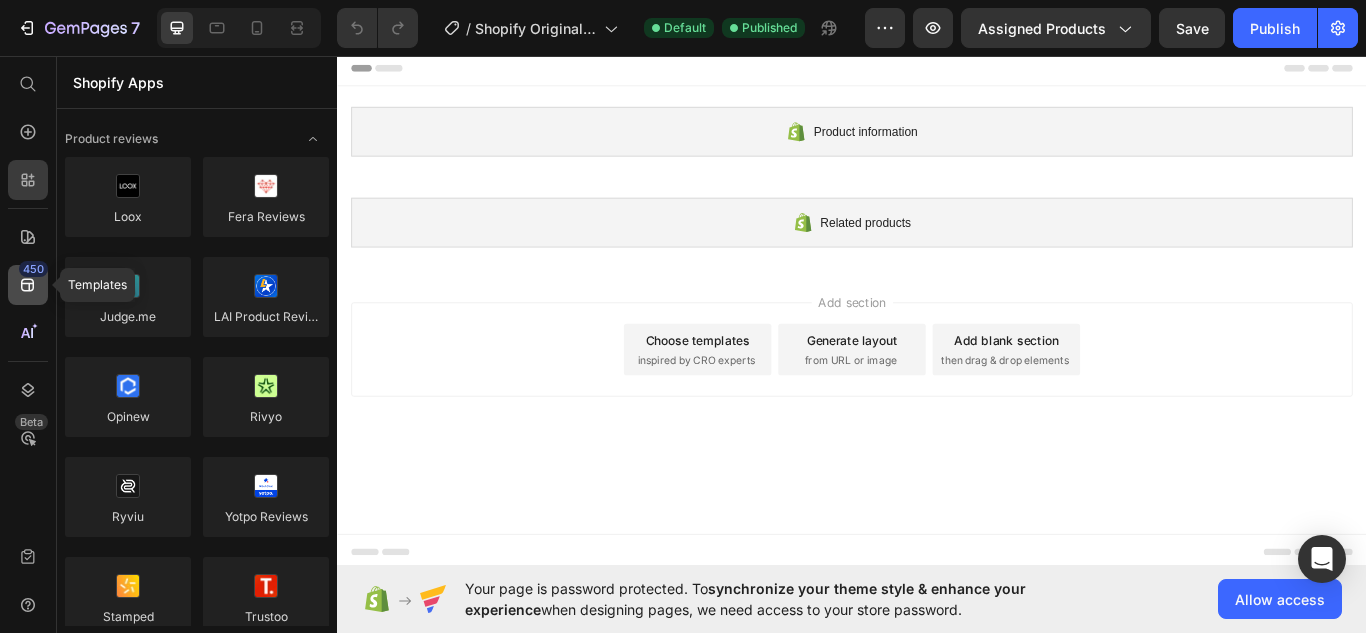click 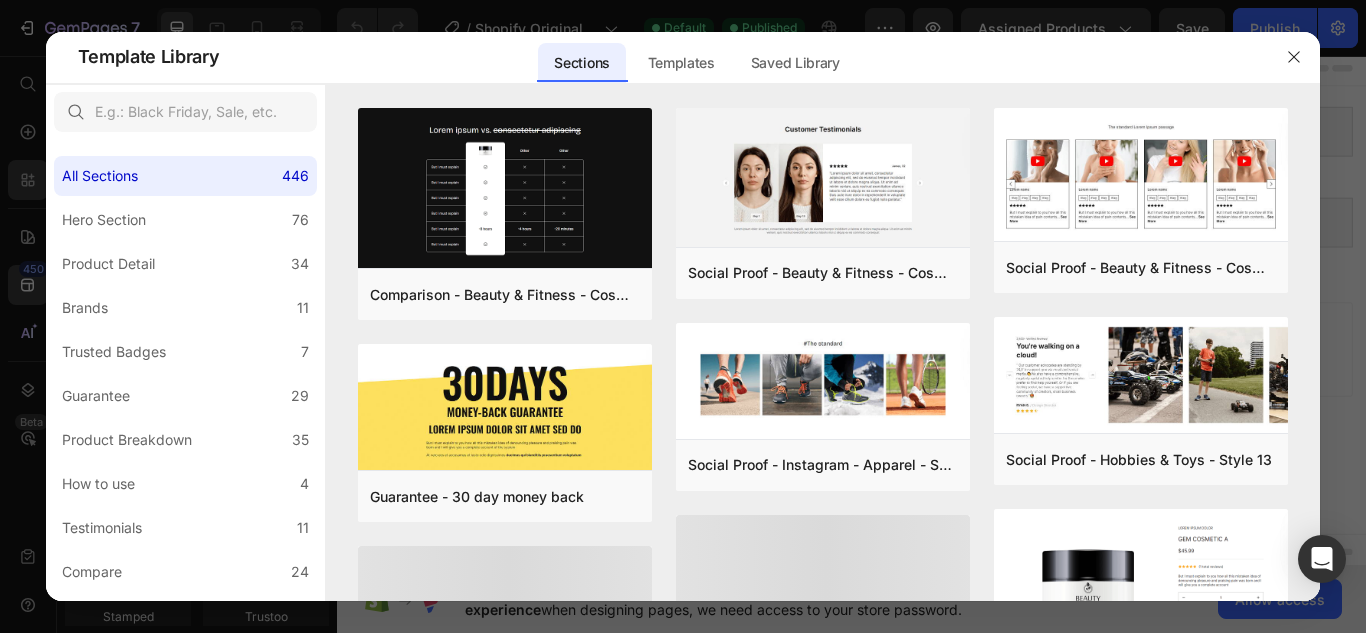 click at bounding box center (683, 316) 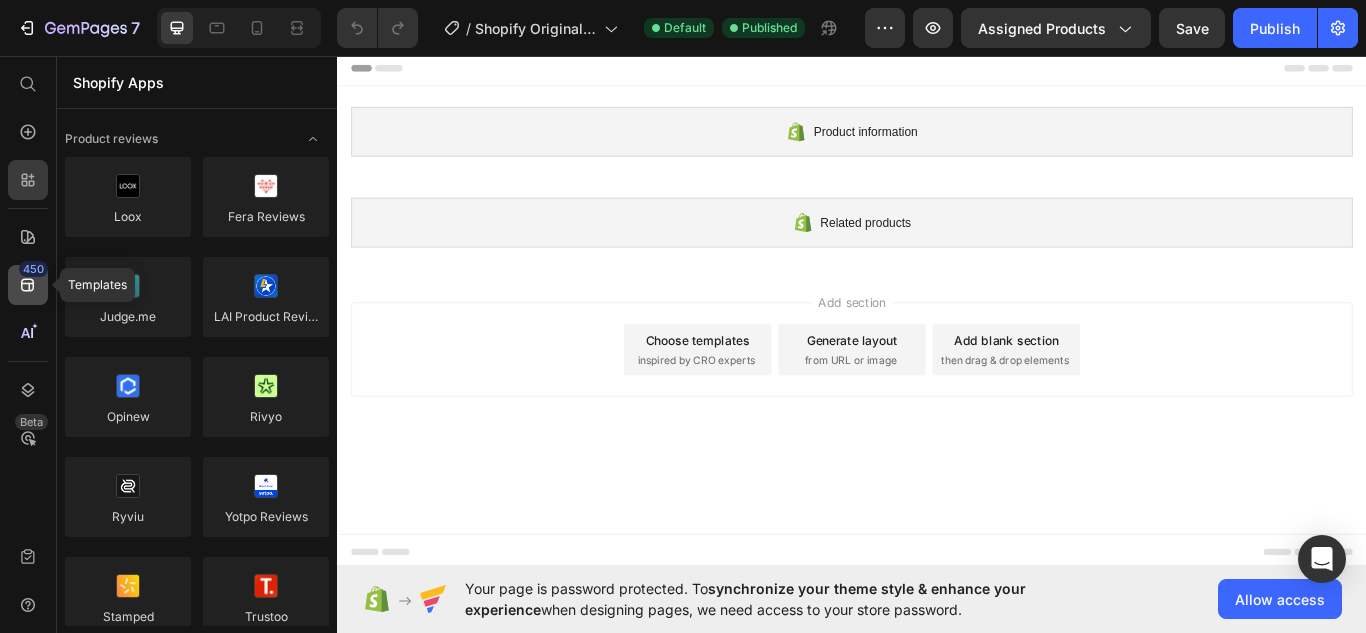 click on "450" at bounding box center [33, 269] 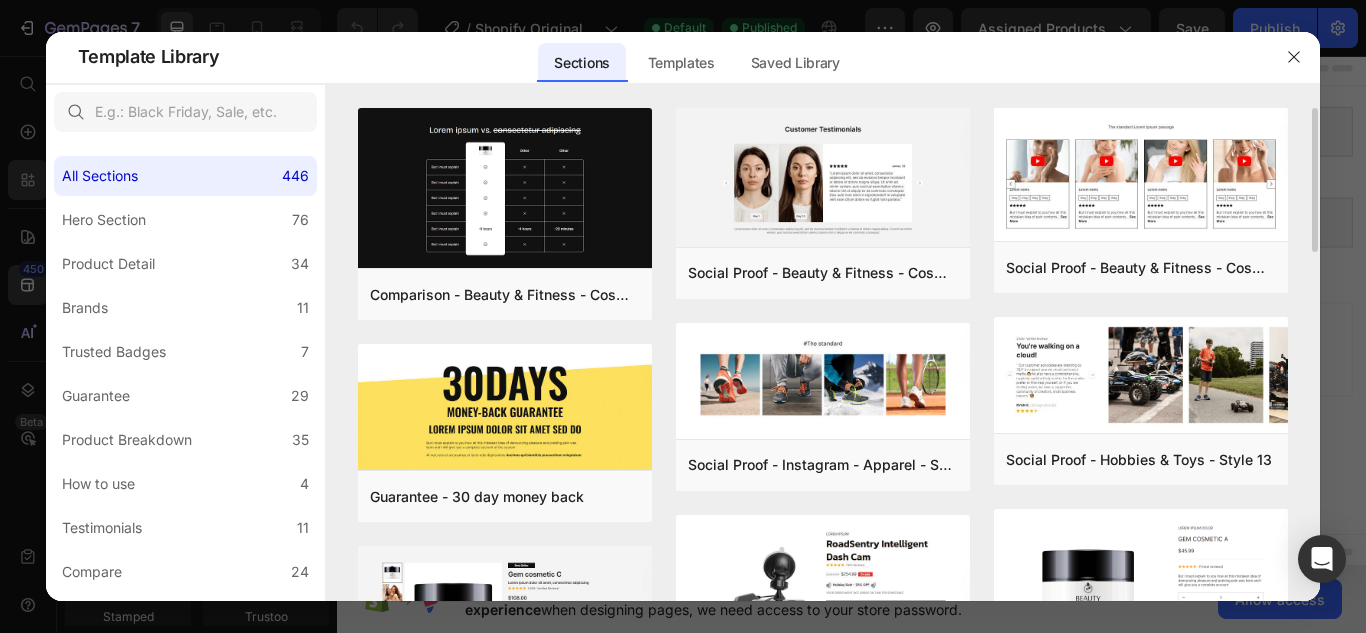 drag, startPoint x: 1316, startPoint y: 182, endPoint x: 1316, endPoint y: 199, distance: 17 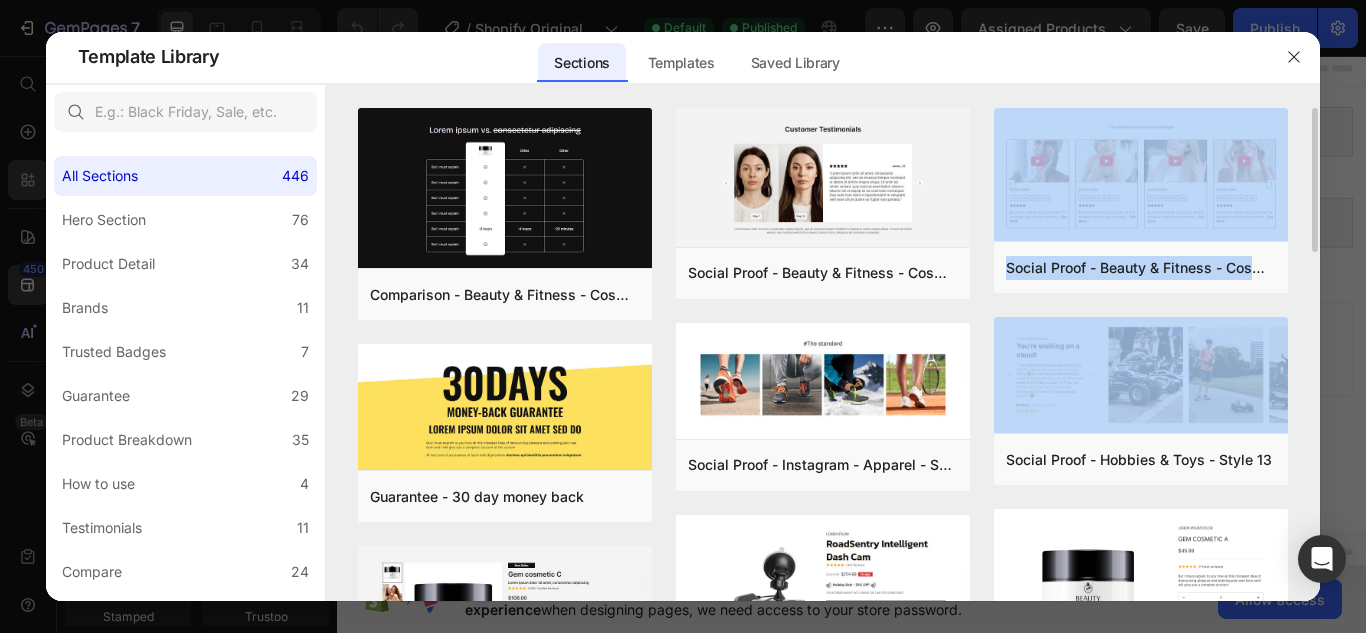 drag, startPoint x: 1312, startPoint y: 200, endPoint x: 1310, endPoint y: 309, distance: 109.01835 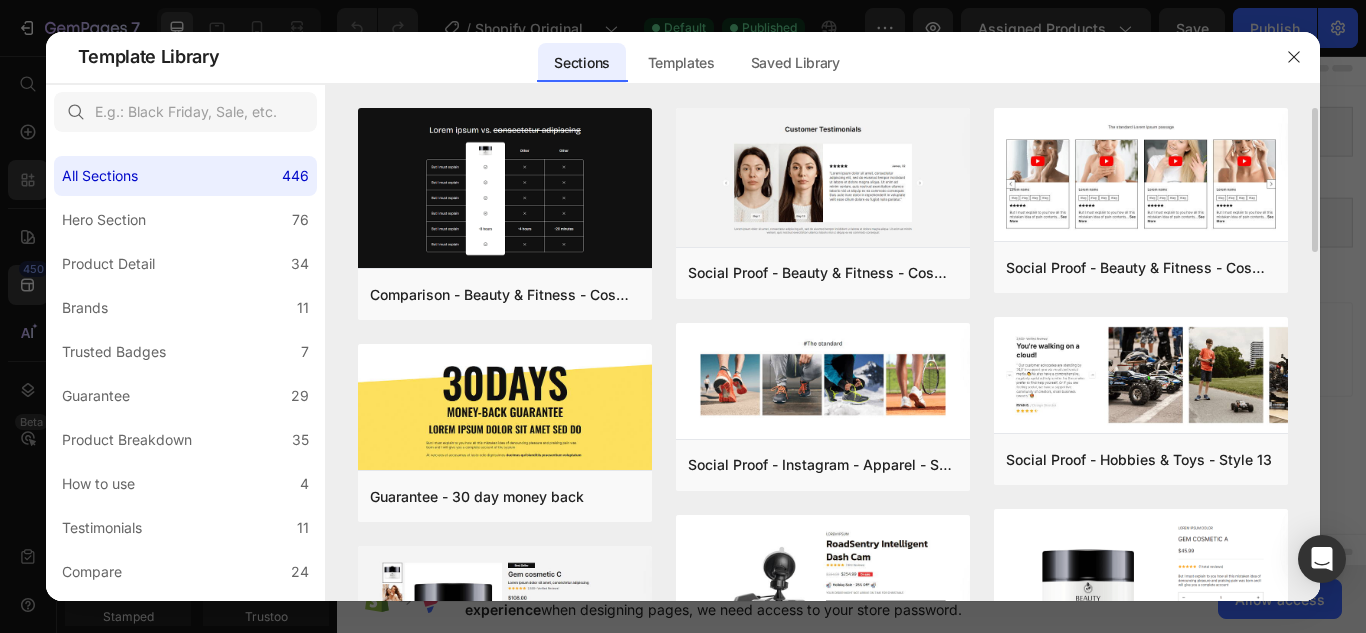 click on "Comparison - Beauty & Fitness - Cosmetic - Ingredients - Style 19 Add to page  Preview  Guarantee - 30 day money back Add to page  Preview  Product Detail - Beauty & Fitness - Cosmetic - Style 18 Add to page  Preview  Product Detail - Beauty & Fitness - Cosmetic - Style 17 Add to page  Preview  Bundle - Food & Drink - Style 36 Add to page  Preview  Bundle - Food & Drink - Style 22 Add to page  Preview  Social Proof - Beauty & Fitness - Cosmetic  - Style 16 Add to page  Preview  Social Proof - Instagram - Apparel - Shoes - Style 30 Add to page  Preview  Product Detail - Autos & Vehicles - Dash Cam - Style 36 Add to page  Preview  Bundle - Food & Drink - Style 27 Add to page  Preview  Bundle - Health - Vitamins - Style 14 Add to page  Preview  Bundle - Food & Drink - Style 35 Add to page  Preview  Social Proof - Beauty & Fitness - Cosmetic  - Style 8 Add to page  Preview  Social Proof - Hobbies & Toys - Style 13 Add to page  Preview  Product Detail - Beauty & Fitness - Cosmetic - Style 16 Add to page  Preview" at bounding box center [823, 355] 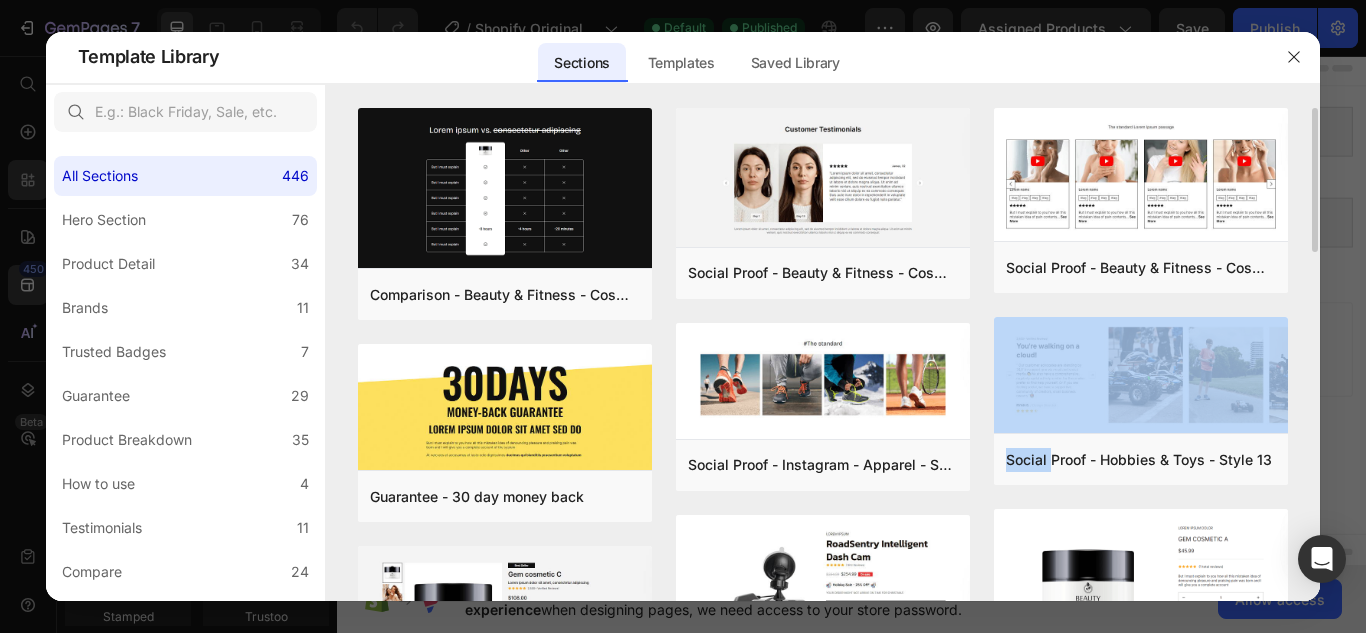 click on "Comparison - Beauty & Fitness - Cosmetic - Ingredients - Style 19 Add to page  Preview  Guarantee - 30 day money back Add to page  Preview  Product Detail - Beauty & Fitness - Cosmetic - Style 18 Add to page  Preview  Product Detail - Beauty & Fitness - Cosmetic - Style 17 Add to page  Preview  Bundle - Food & Drink - Style 36 Add to page  Preview  Bundle - Food & Drink - Style 22 Add to page  Preview  Social Proof - Beauty & Fitness - Cosmetic  - Style 16 Add to page  Preview  Social Proof - Instagram - Apparel - Shoes - Style 30 Add to page  Preview  Product Detail - Autos & Vehicles - Dash Cam - Style 36 Add to page  Preview  Bundle - Food & Drink - Style 27 Add to page  Preview  Bundle - Health - Vitamins - Style 14 Add to page  Preview  Bundle - Food & Drink - Style 35 Add to page  Preview  Social Proof - Beauty & Fitness - Cosmetic  - Style 8 Add to page  Preview  Social Proof - Hobbies & Toys - Style 13 Add to page  Preview  Product Detail - Beauty & Fitness - Cosmetic - Style 16 Add to page  Preview" at bounding box center [823, 355] 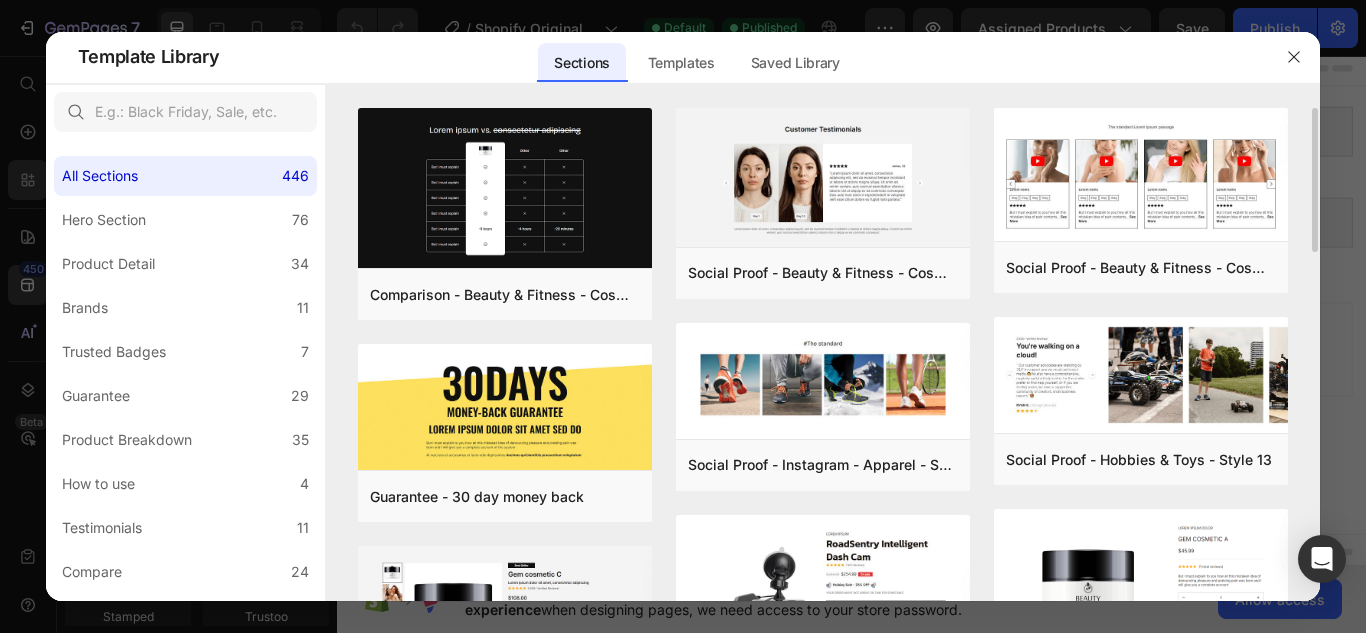 click on "Comparison - Beauty & Fitness - Cosmetic - Ingredients - Style 19 Add to page  Preview  Guarantee - 30 day money back Add to page  Preview  Product Detail - Beauty & Fitness - Cosmetic - Style 18 Add to page  Preview  Product Detail - Beauty & Fitness - Cosmetic - Style 17 Add to page  Preview  Bundle - Food & Drink - Style 36 Add to page  Preview  Bundle - Food & Drink - Style 22 Add to page  Preview  Social Proof - Beauty & Fitness - Cosmetic  - Style 16 Add to page  Preview  Social Proof - Instagram - Apparel - Shoes - Style 30 Add to page  Preview  Product Detail - Autos & Vehicles - Dash Cam - Style 36 Add to page  Preview  Bundle - Food & Drink - Style 27 Add to page  Preview  Bundle - Health - Vitamins - Style 14 Add to page  Preview  Bundle - Food & Drink - Style 35 Add to page  Preview  Social Proof - Beauty & Fitness - Cosmetic  - Style 8 Add to page  Preview  Social Proof - Hobbies & Toys - Style 13 Add to page  Preview  Product Detail - Beauty & Fitness - Cosmetic - Style 16 Add to page  Preview" at bounding box center (823, 355) 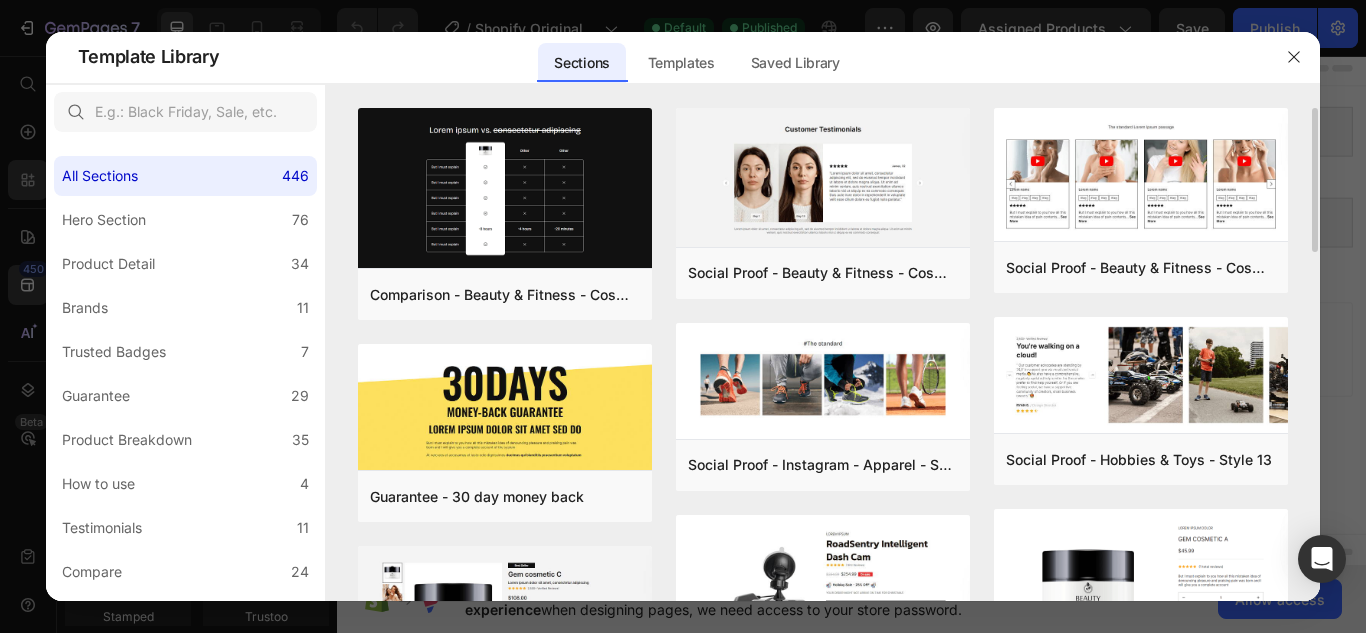 drag, startPoint x: 1319, startPoint y: 203, endPoint x: 1315, endPoint y: 259, distance: 56.142673 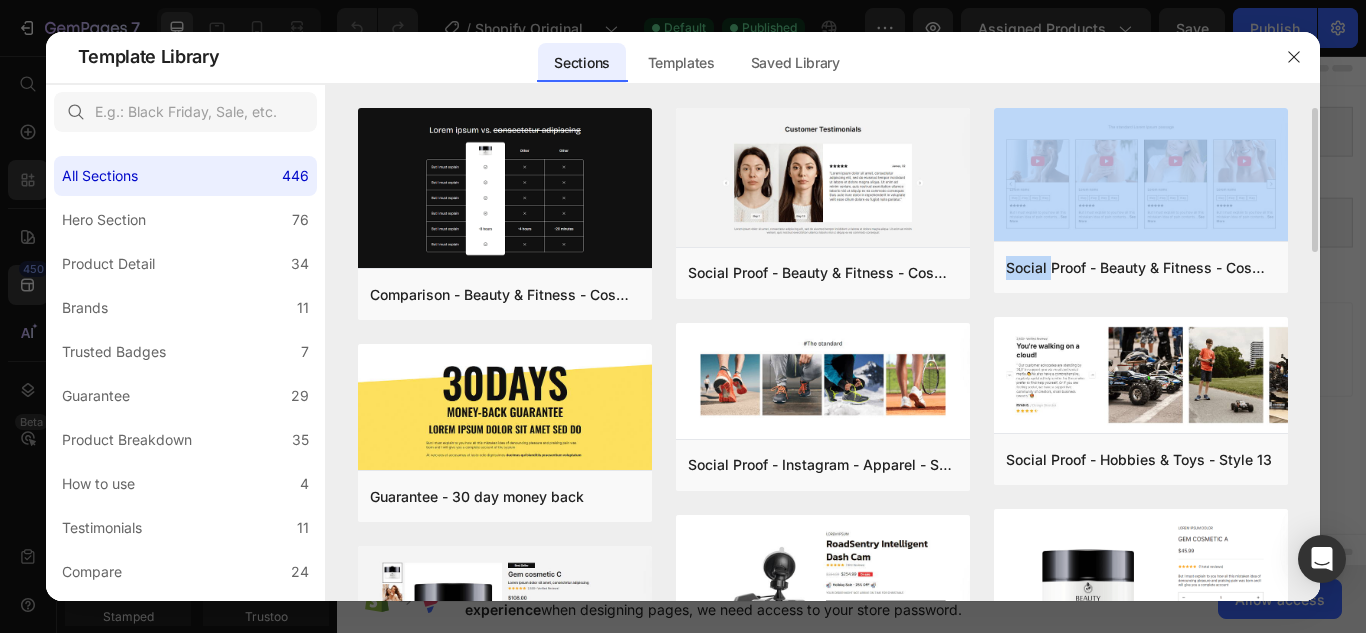 click on "Comparison - Beauty & Fitness - Cosmetic - Ingredients - Style 19 Add to page  Preview  Guarantee - 30 day money back Add to page  Preview  Product Detail - Beauty & Fitness - Cosmetic - Style 18 Add to page  Preview  Product Detail - Beauty & Fitness - Cosmetic - Style 17 Add to page  Preview  Bundle - Food & Drink - Style 36 Add to page  Preview  Bundle - Food & Drink - Style 22 Add to page  Preview  Social Proof - Beauty & Fitness - Cosmetic  - Style 16 Add to page  Preview  Social Proof - Instagram - Apparel - Shoes - Style 30 Add to page  Preview  Product Detail - Autos & Vehicles - Dash Cam - Style 36 Add to page  Preview  Bundle - Food & Drink - Style 27 Add to page  Preview  Bundle - Health - Vitamins - Style 14 Add to page  Preview  Bundle - Food & Drink - Style 35 Add to page  Preview  Social Proof - Beauty & Fitness - Cosmetic  - Style 8 Add to page  Preview  Social Proof - Hobbies & Toys - Style 13 Add to page  Preview  Product Detail - Beauty & Fitness - Cosmetic - Style 16 Add to page  Preview" at bounding box center (823, 355) 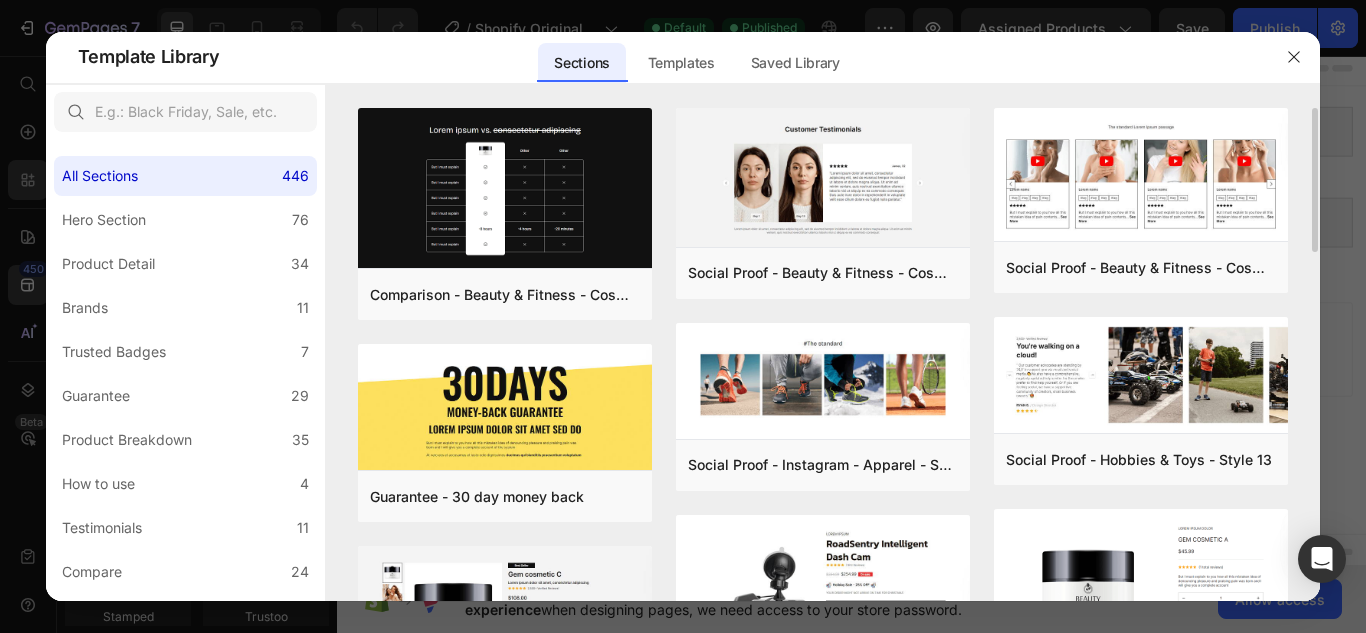 click at bounding box center (1141, 642) 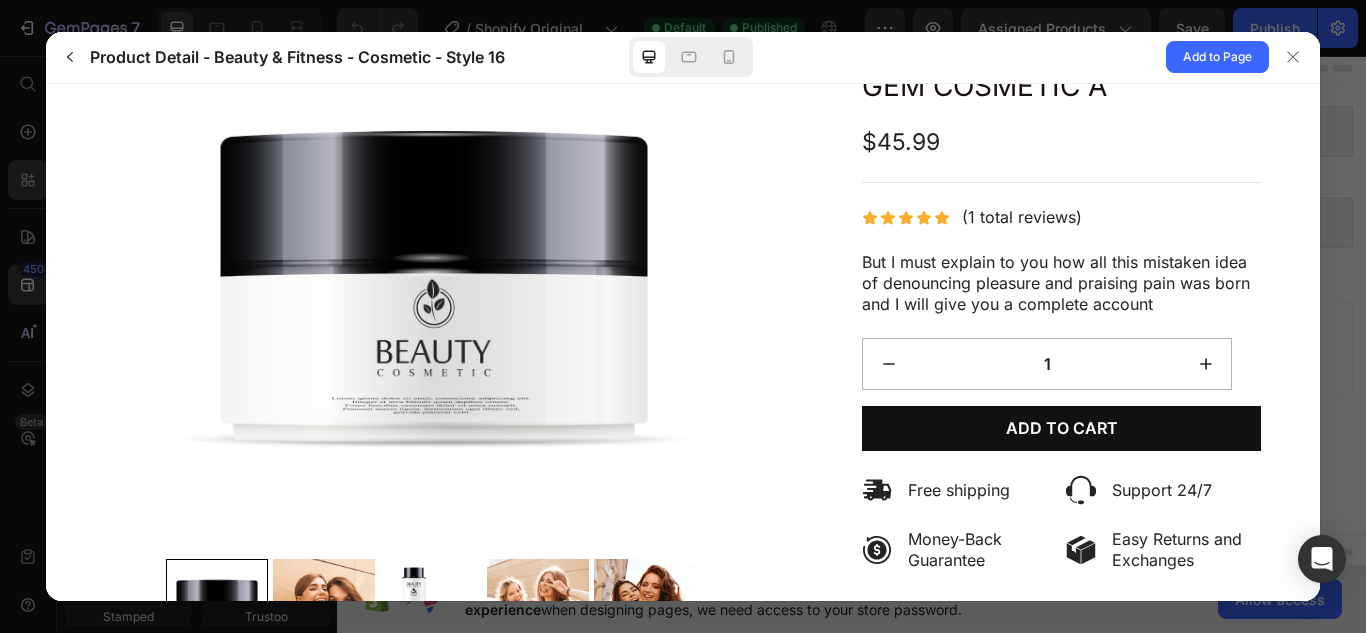 scroll, scrollTop: 170, scrollLeft: 0, axis: vertical 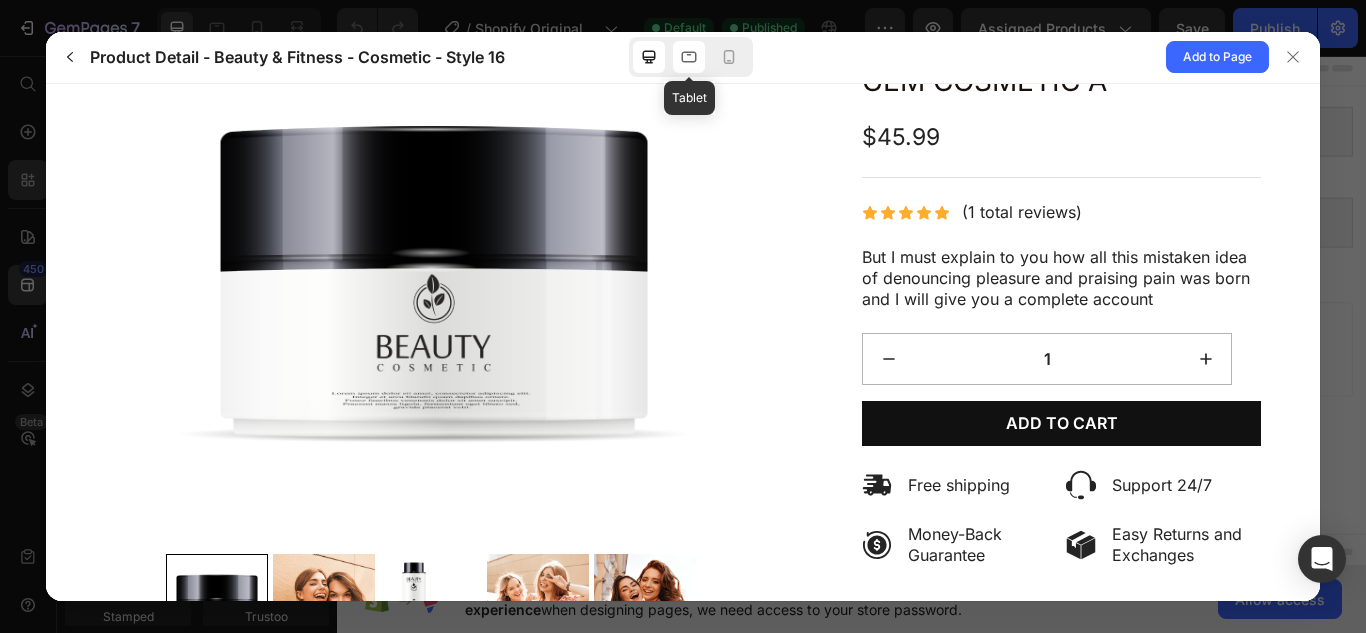 click 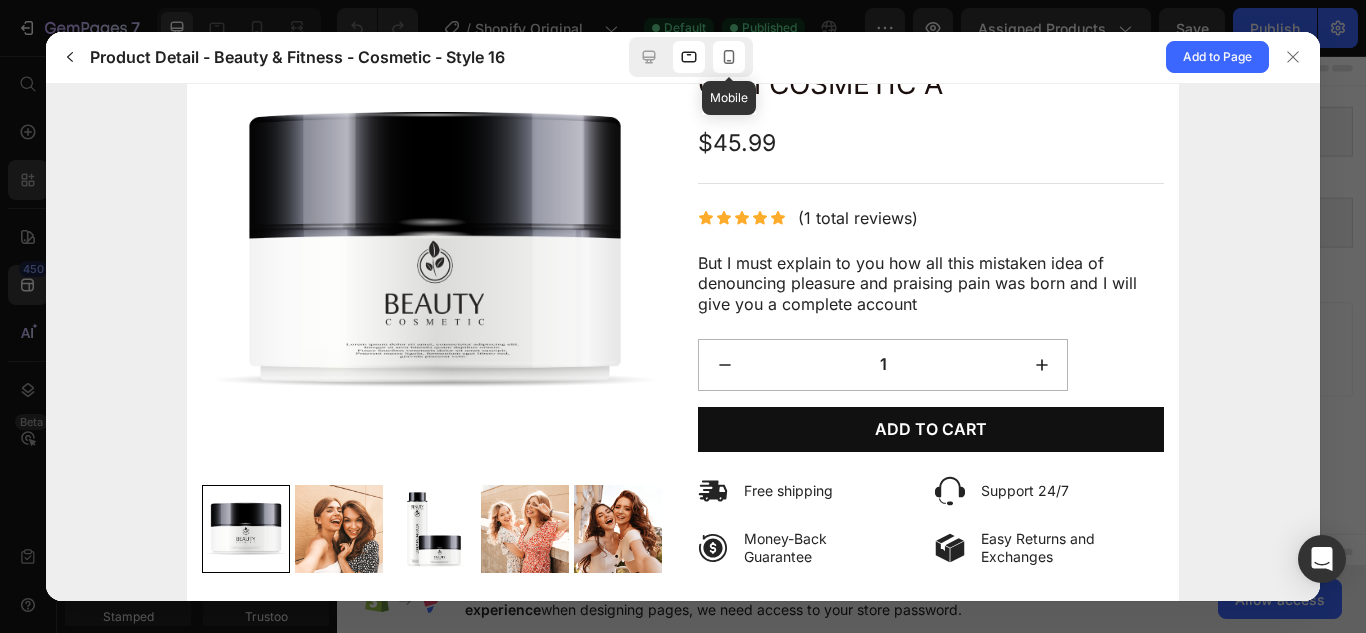 click 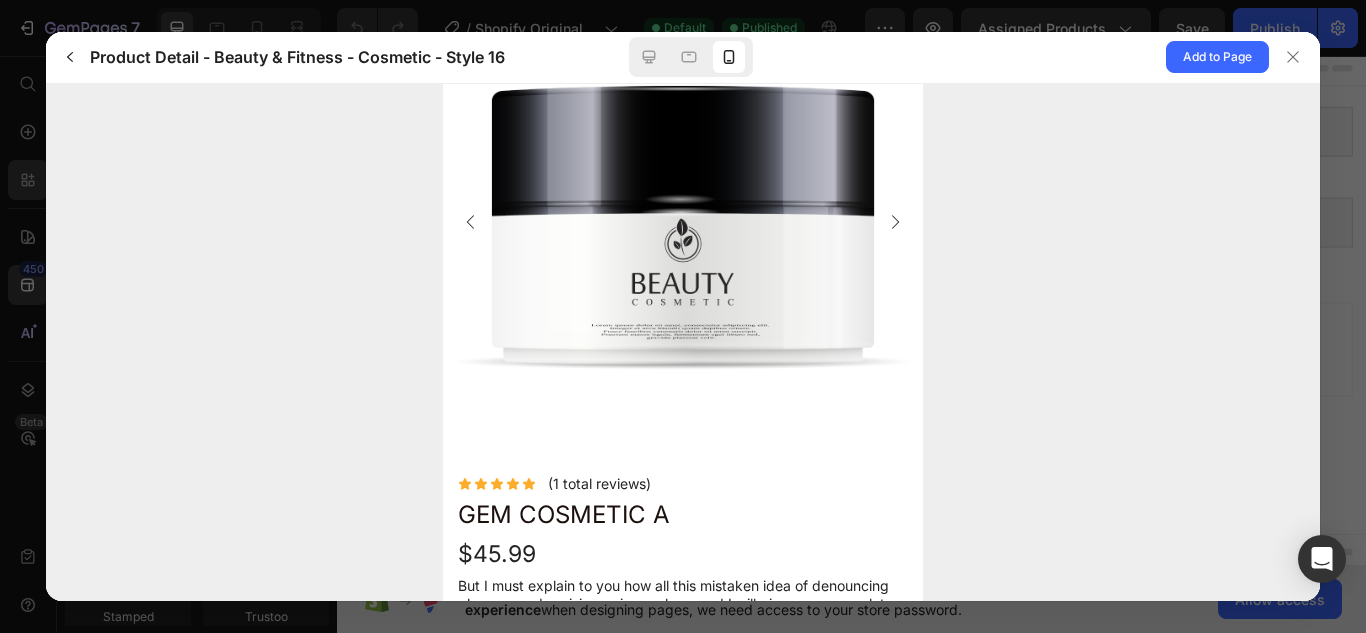 scroll, scrollTop: 108, scrollLeft: 0, axis: vertical 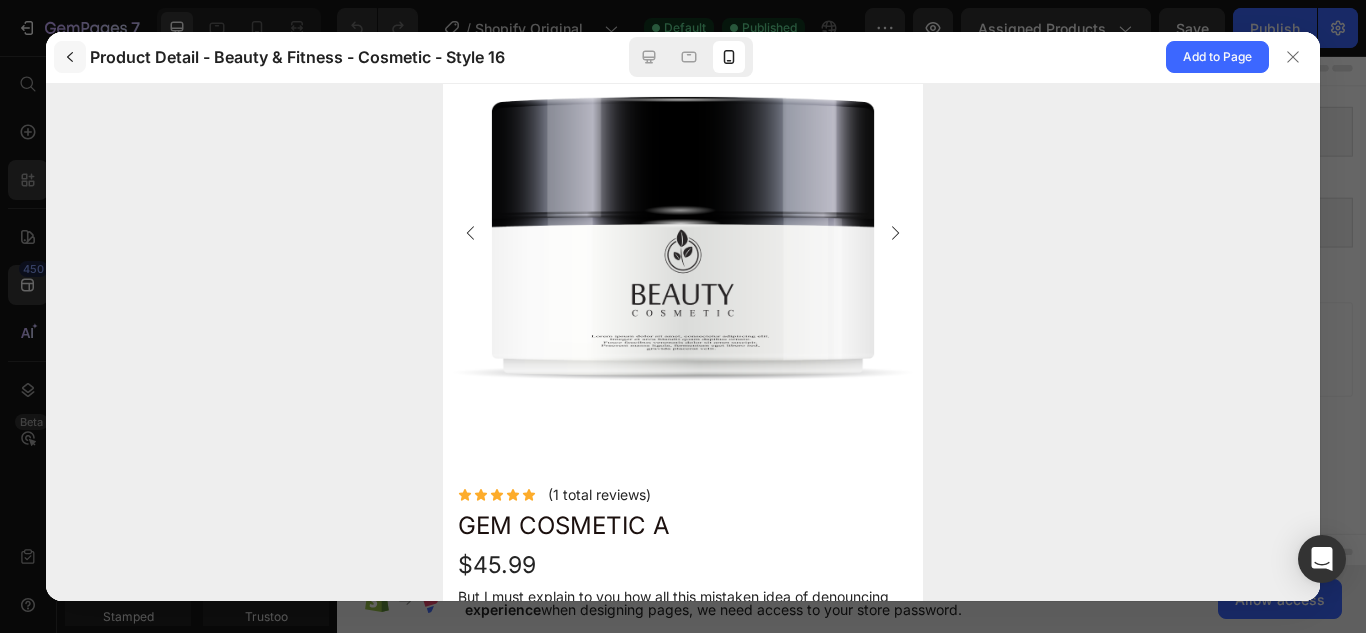 click at bounding box center (70, 57) 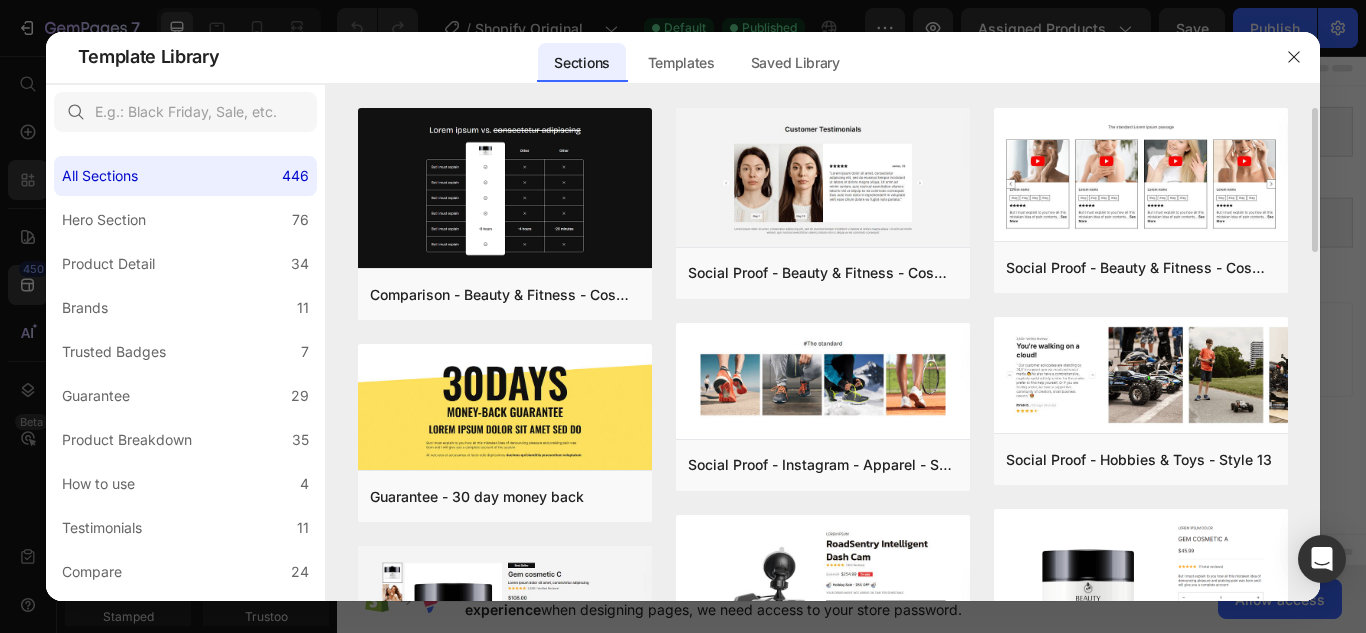drag, startPoint x: 1312, startPoint y: 162, endPoint x: 1312, endPoint y: 270, distance: 108 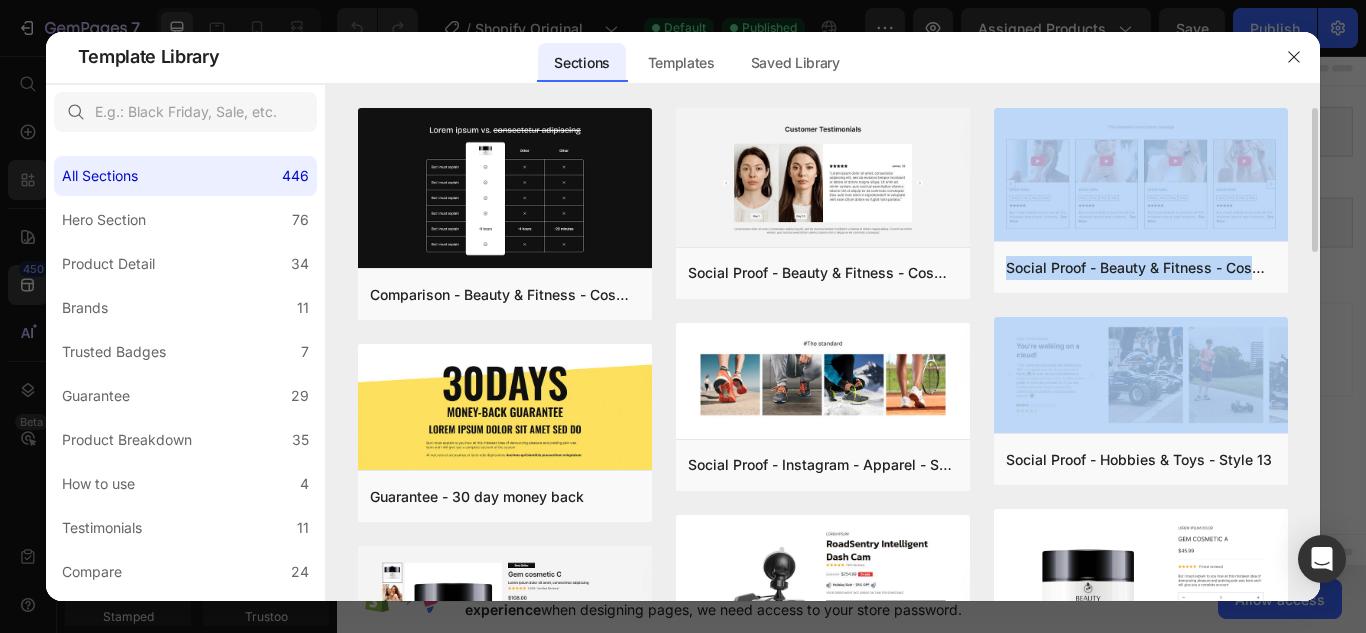 drag, startPoint x: 1316, startPoint y: 232, endPoint x: 1313, endPoint y: 313, distance: 81.055534 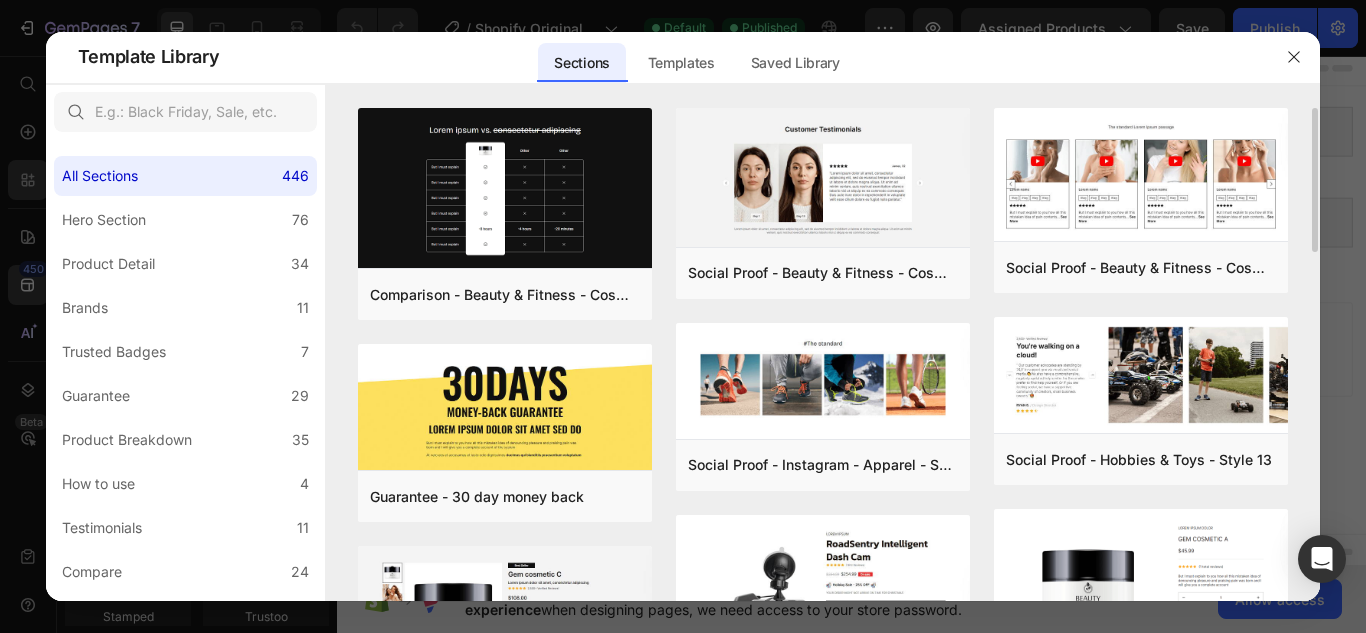 click on "Comparison - Beauty & Fitness - Cosmetic - Ingredients - Style 19 Add to page  Preview  Guarantee - 30 day money back Add to page  Preview  Product Detail - Beauty & Fitness - Cosmetic - Style 18 Add to page  Preview  Product Detail - Beauty & Fitness - Cosmetic - Style 17 Add to page  Preview  Bundle - Food & Drink - Style 36 Add to page  Preview  Bundle - Food & Drink - Style 22 Add to page  Preview  Social Proof - Beauty & Fitness - Cosmetic  - Style 16 Add to page  Preview  Social Proof - Instagram - Apparel - Shoes - Style 30 Add to page  Preview  Product Detail - Autos & Vehicles - Dash Cam - Style 36 Add to page  Preview  Bundle - Food & Drink - Style 27 Add to page  Preview  Bundle - Health - Vitamins - Style 14 Add to page  Preview  Bundle - Food & Drink - Style 35 Add to page  Preview  Social Proof - Beauty & Fitness - Cosmetic  - Style 8 Add to page  Preview  Social Proof - Hobbies & Toys - Style 13 Add to page  Preview  Product Detail - Beauty & Fitness - Cosmetic - Style 16 Add to page  Preview" at bounding box center [823, 355] 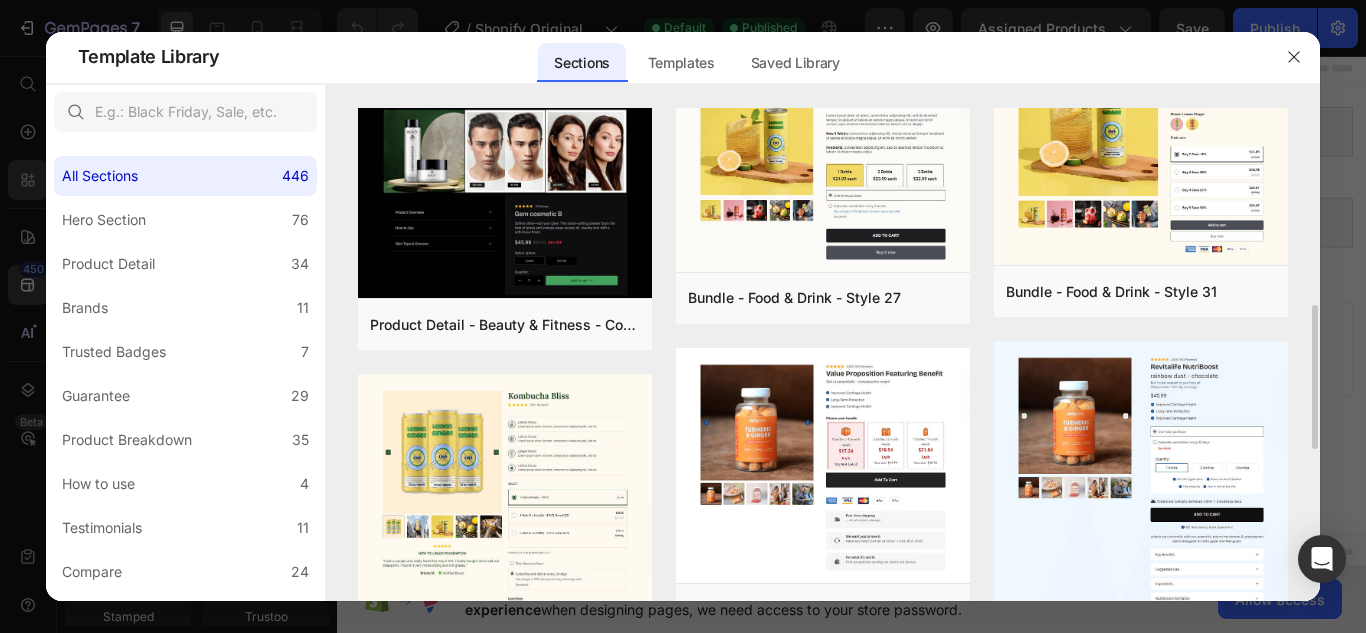 scroll, scrollTop: 780, scrollLeft: 0, axis: vertical 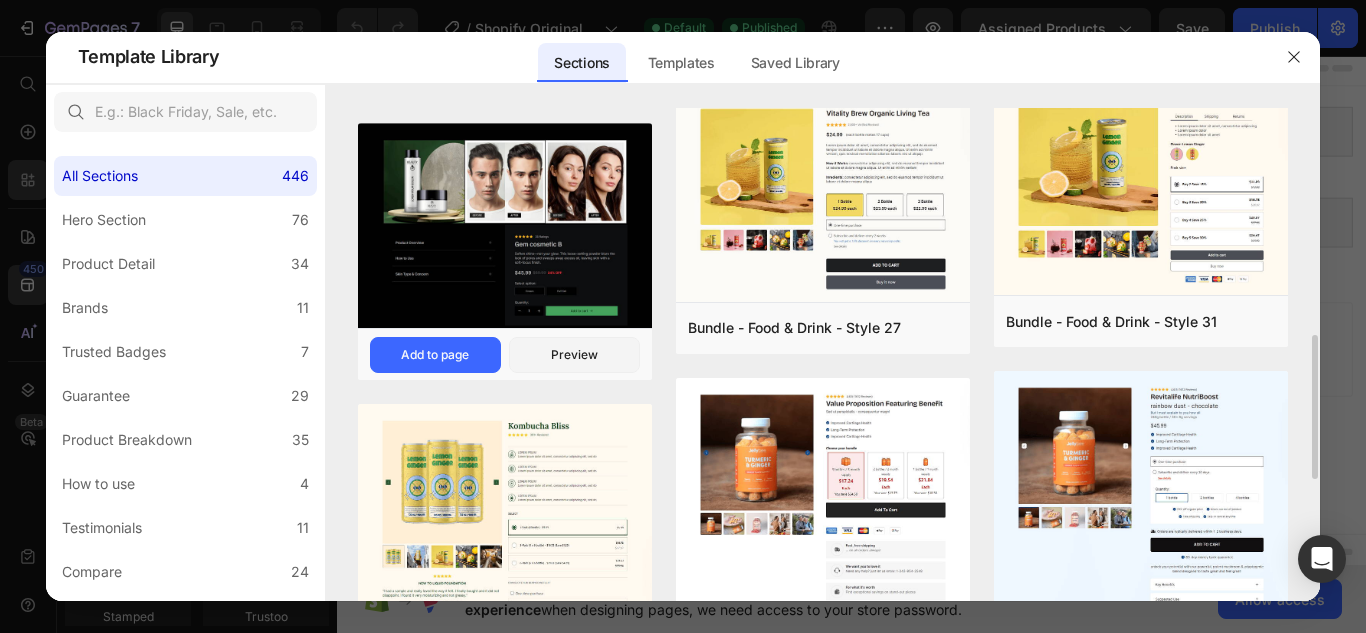 click at bounding box center (505, 228) 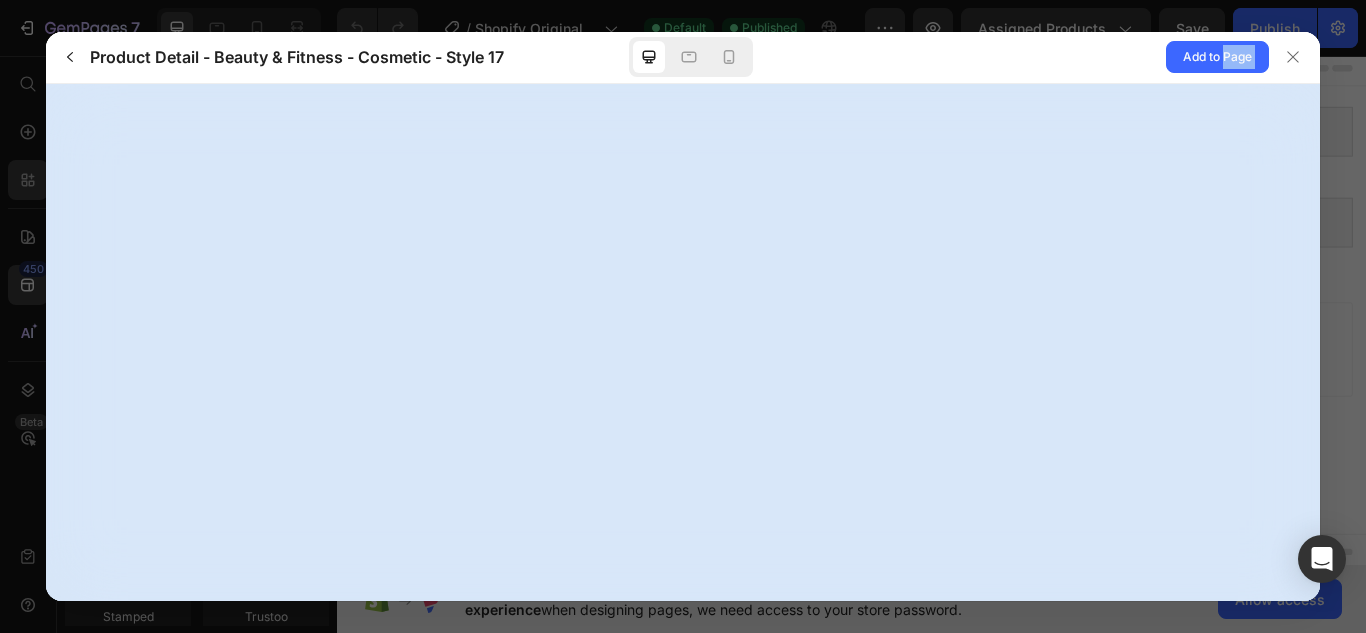 click at bounding box center [683, 343] 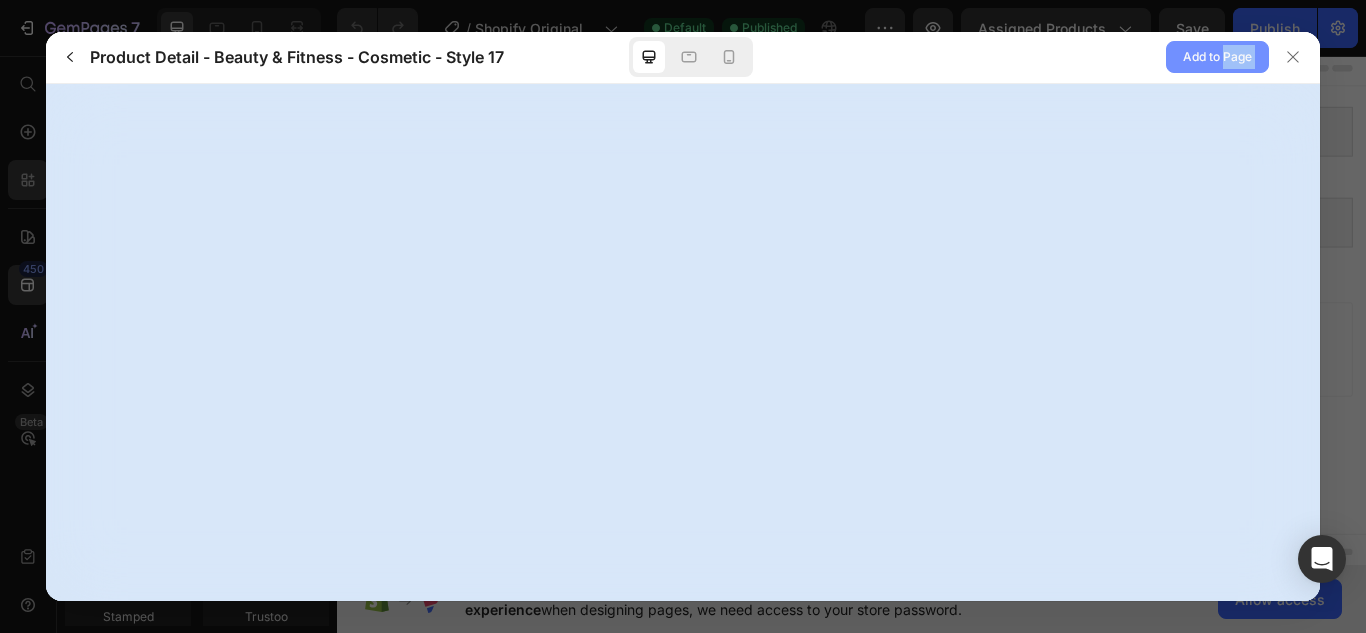 click on "Add to Page" at bounding box center (1217, 57) 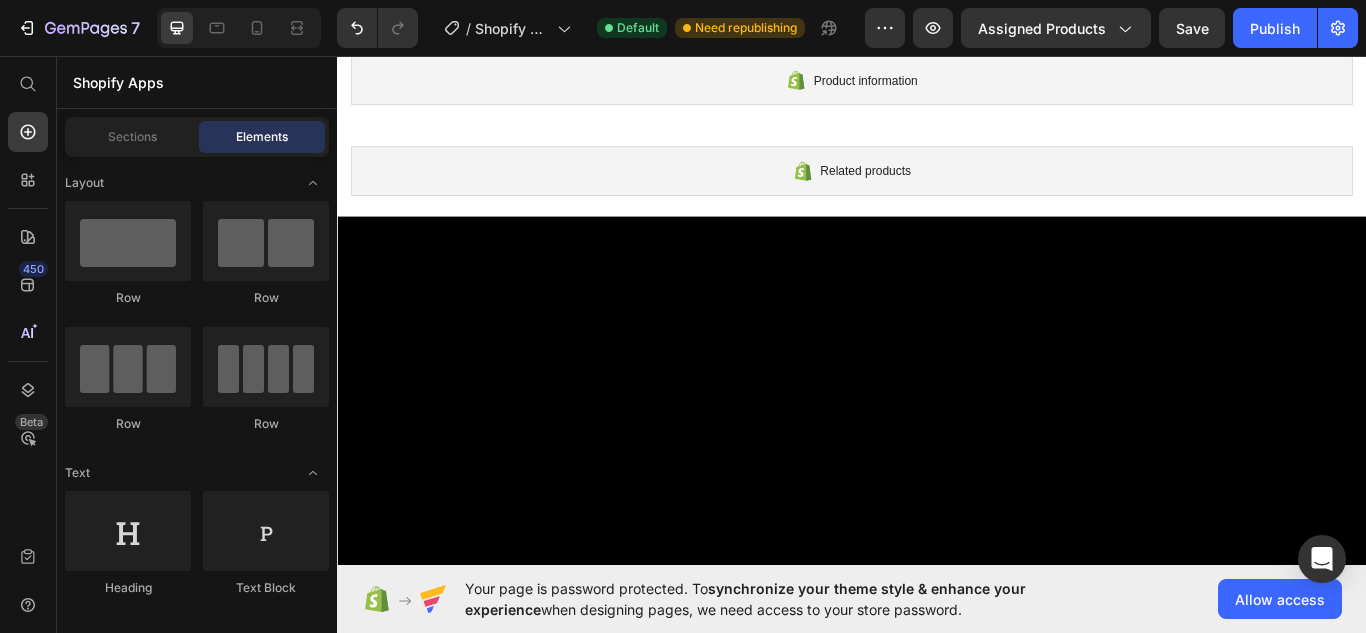 scroll, scrollTop: 0, scrollLeft: 0, axis: both 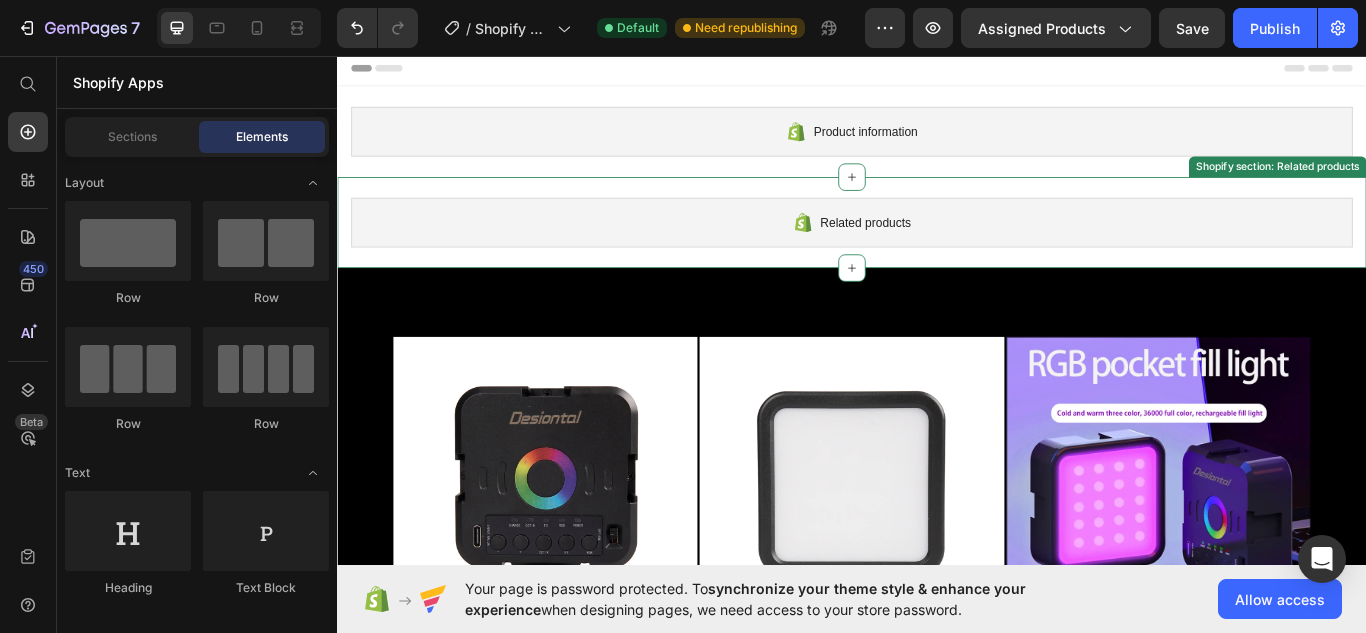click on "Related products" at bounding box center (937, 251) 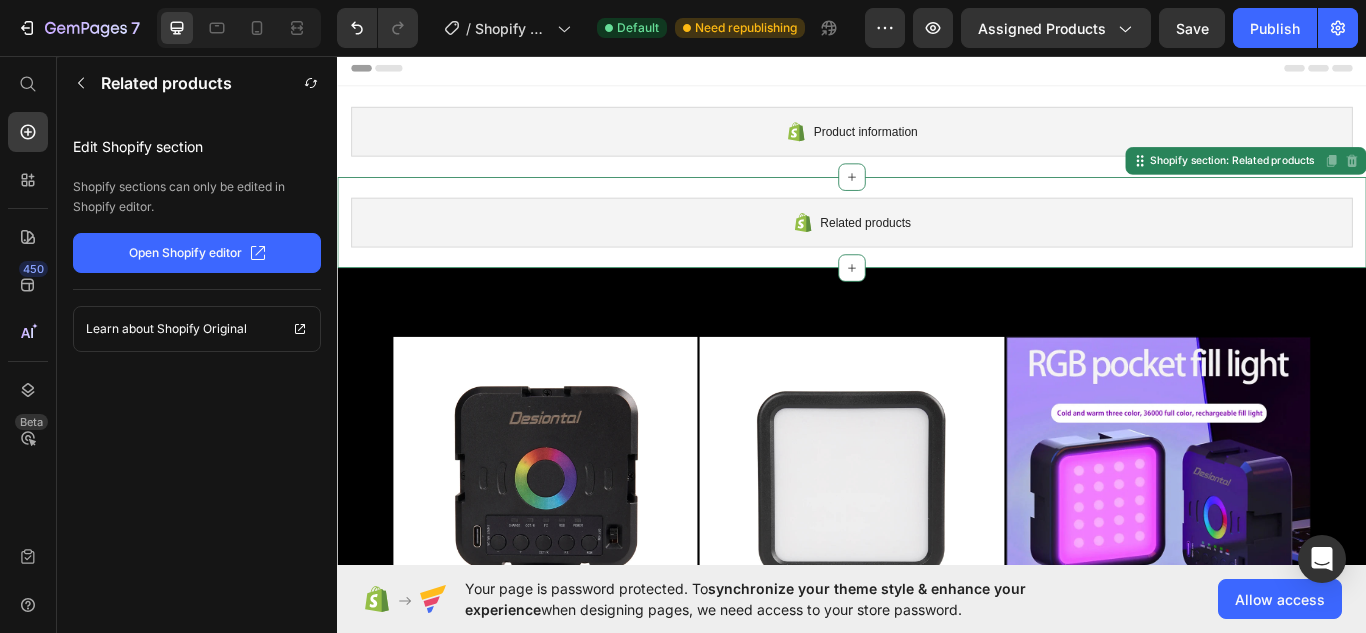 click on "Related products" at bounding box center [937, 251] 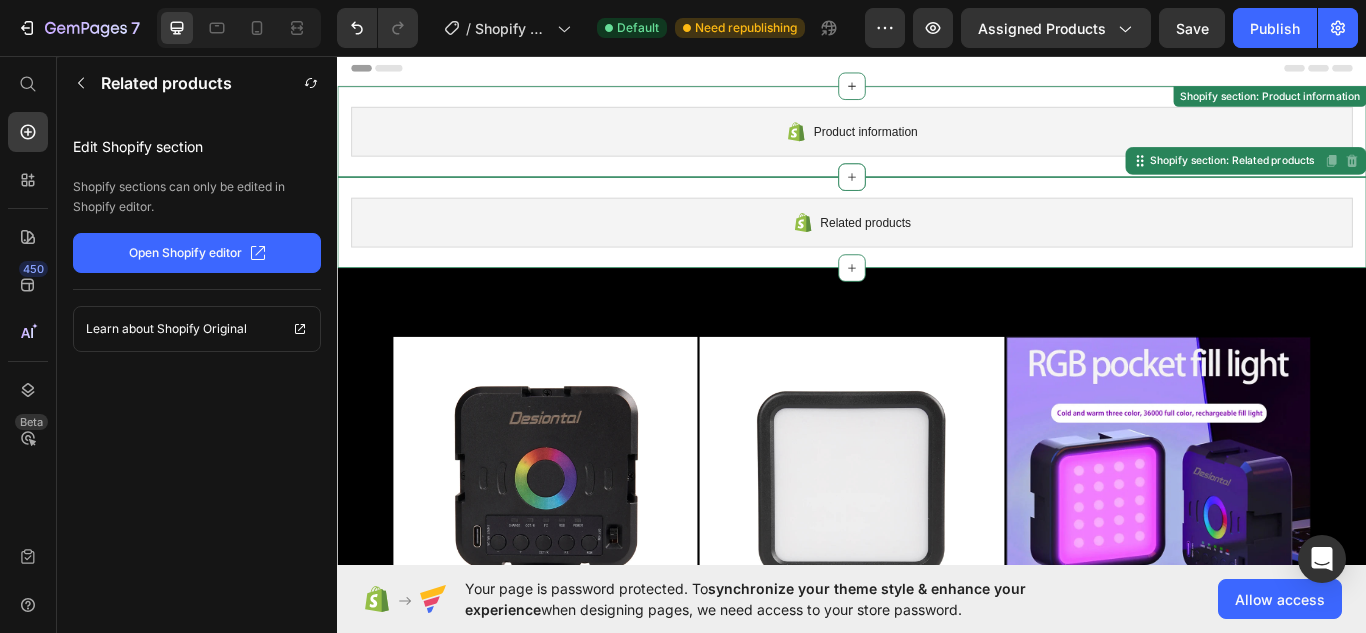click on "Product information" at bounding box center [937, 145] 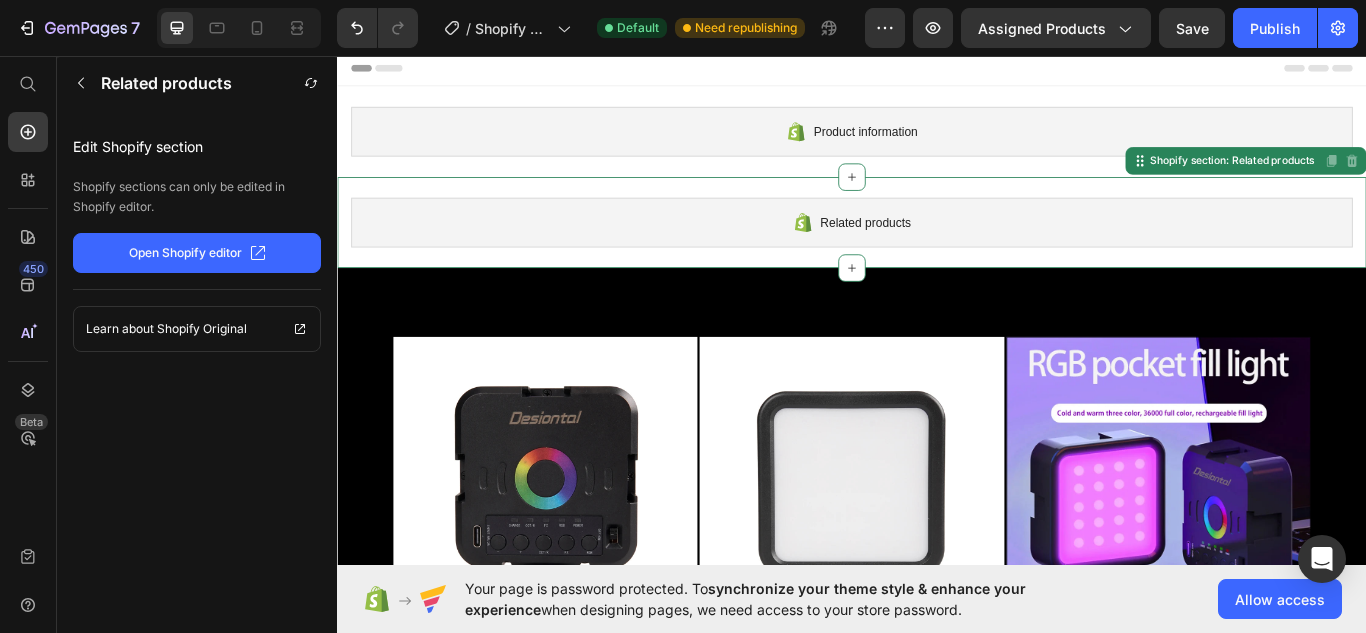 click on "Related products" at bounding box center [937, 251] 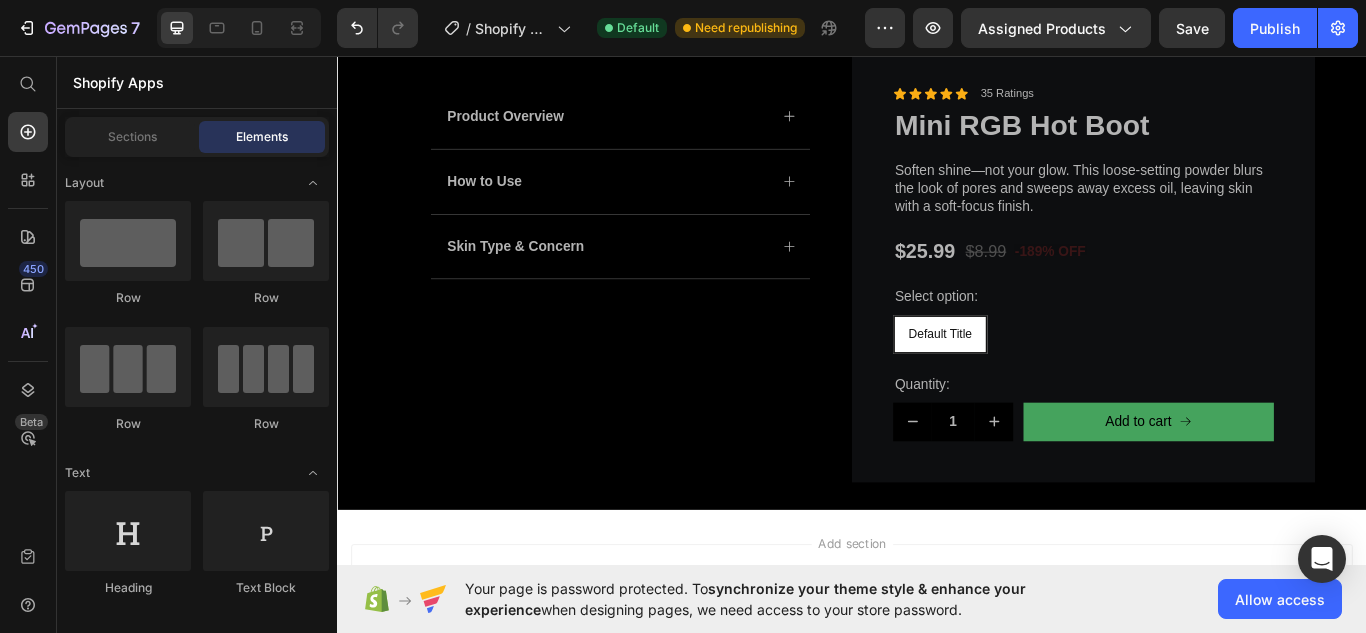 scroll, scrollTop: 1010, scrollLeft: 0, axis: vertical 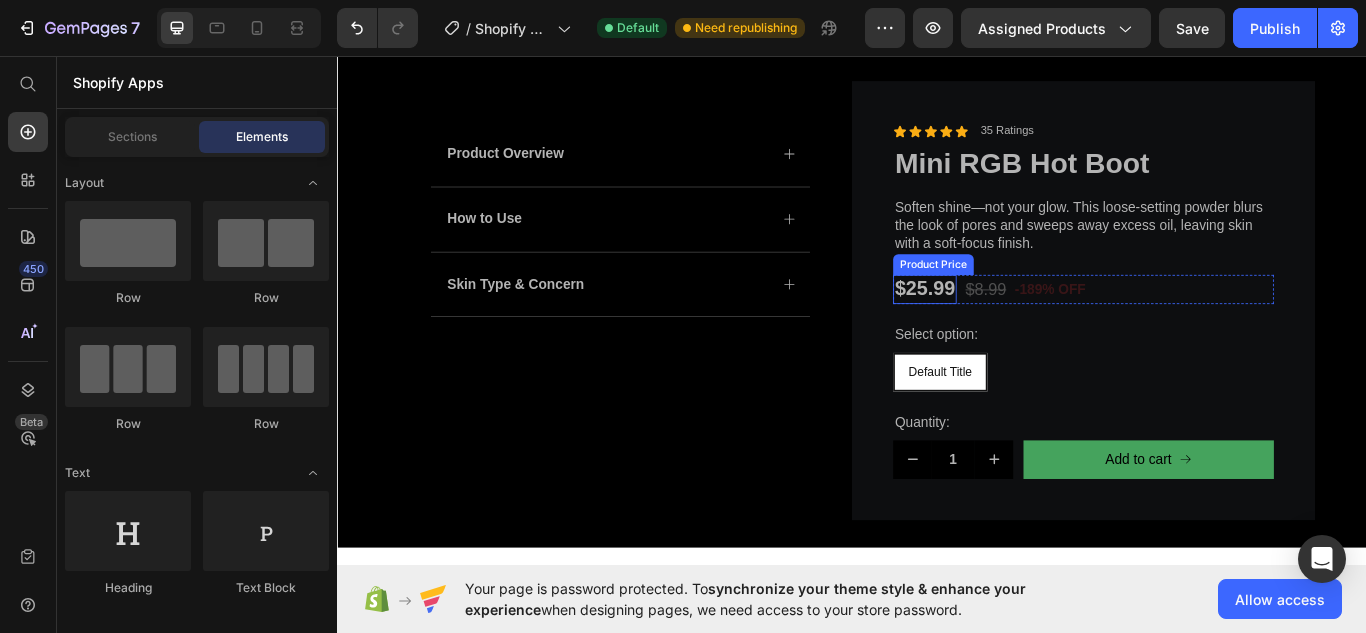 click on "$25.99" at bounding box center (1022, 329) 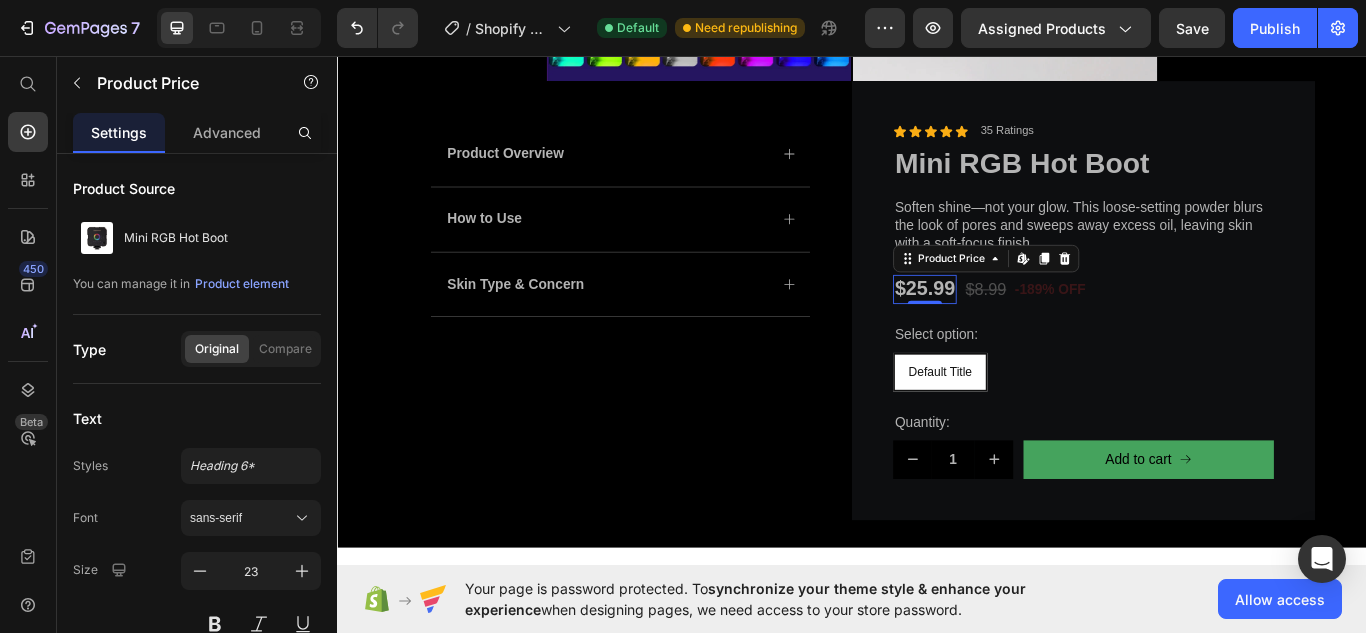 click on "$25.99" at bounding box center (1022, 329) 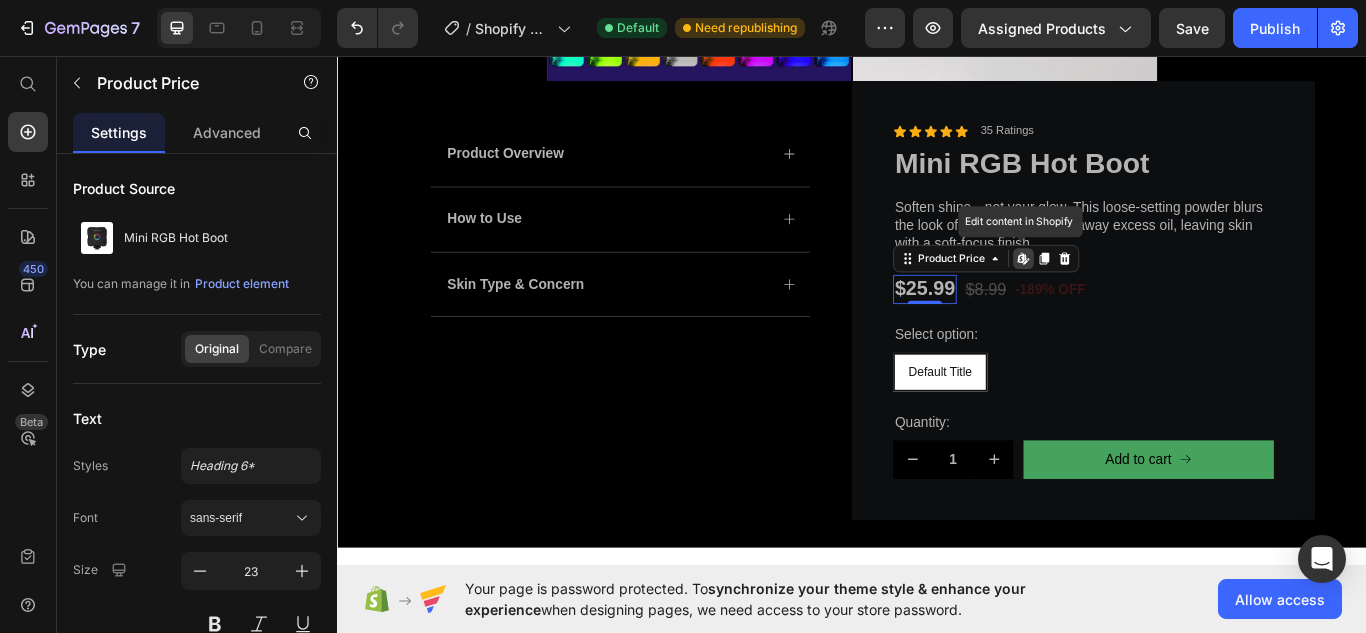 click on "$25.99" at bounding box center (1022, 329) 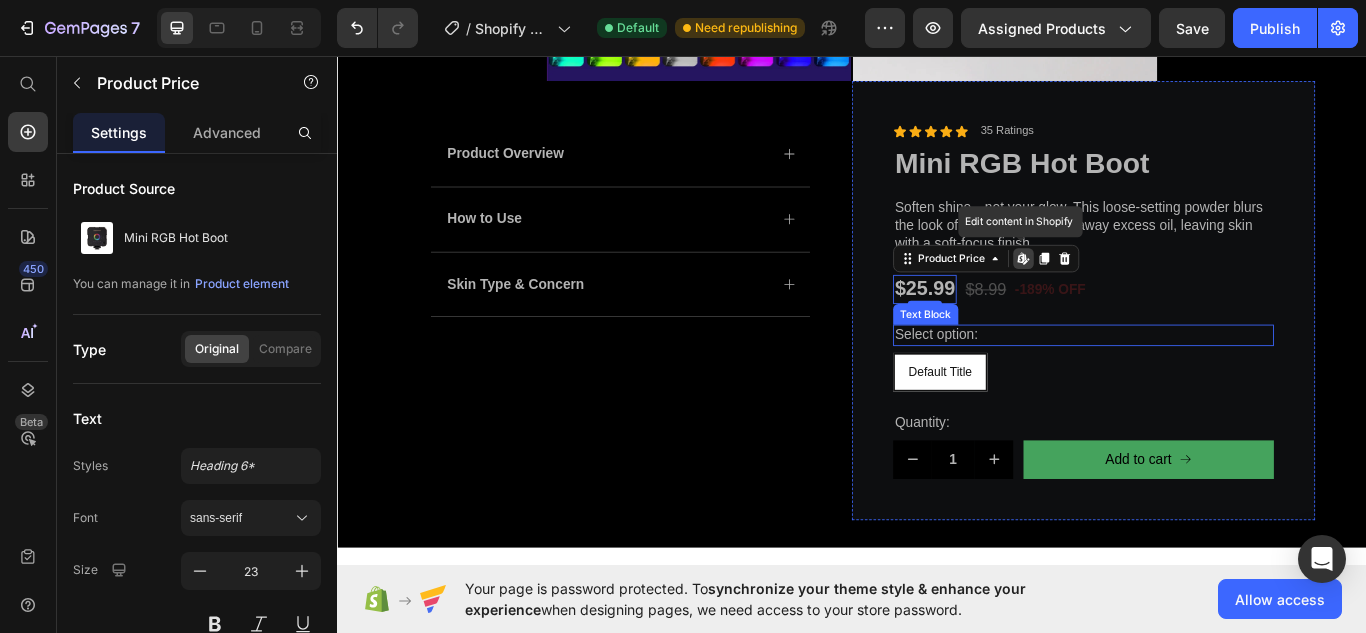 click on "Select option:" at bounding box center [1207, 382] 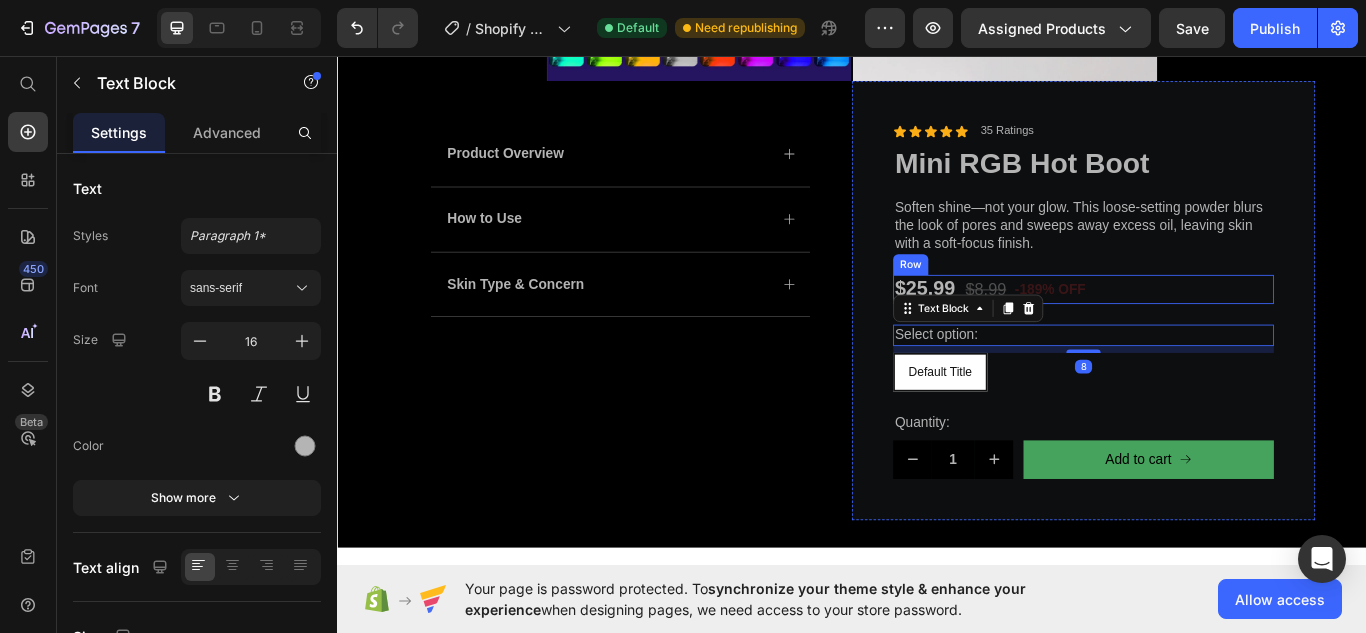 click on "$[PRICE] Product Price $[PRICE] Product Price -189% off Product Badge Row" at bounding box center (1207, 329) 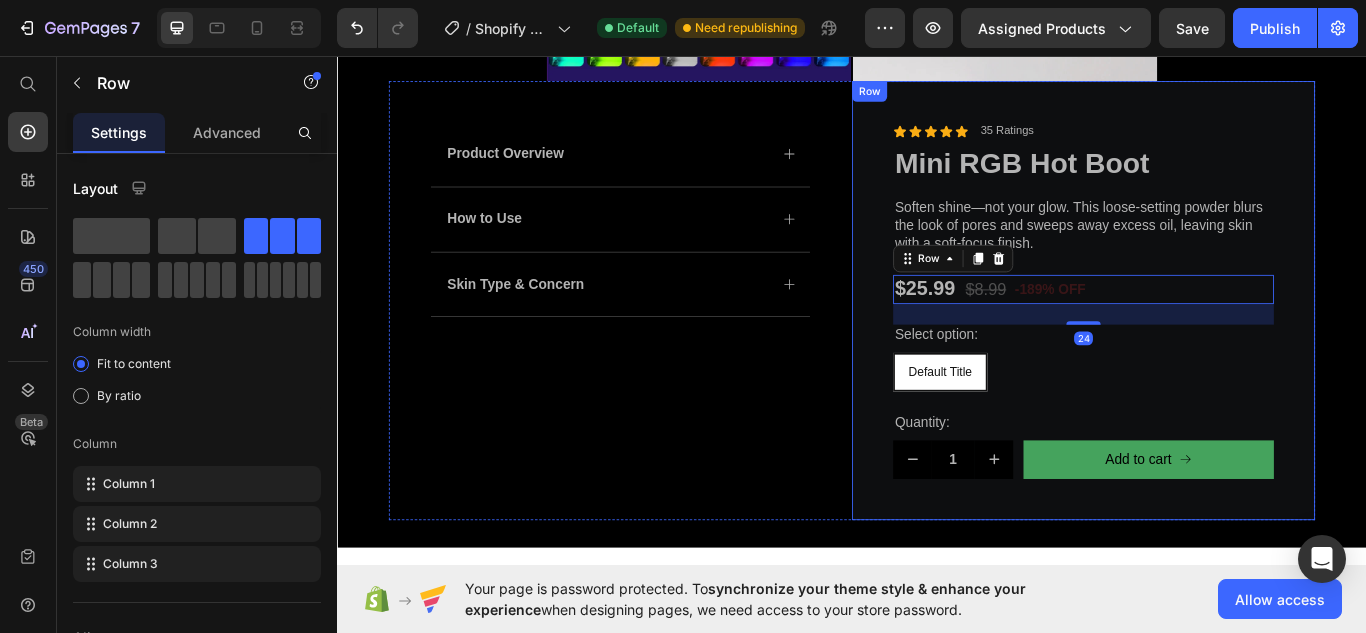 click on "Icon Icon Icon Icon Icon Icon List 35 Ratings Text Block Row Mini RGB Hot Boot Product Title Soften shine—not your glow. This loose-setting powder blurs the look of pores and sweeps away excess oil, leaving skin with a soft-focus finish.  Text Block $[PRICE] Product Price $[PRICE] Product Price -189% off Product Badge Row   24 Select option: Text Block Default Title Default Title Default Title Product Variants & Swatches Quantity: Text Block 1 Product Quantity
Add to cart Add to Cart Row Row" at bounding box center (1207, 342) 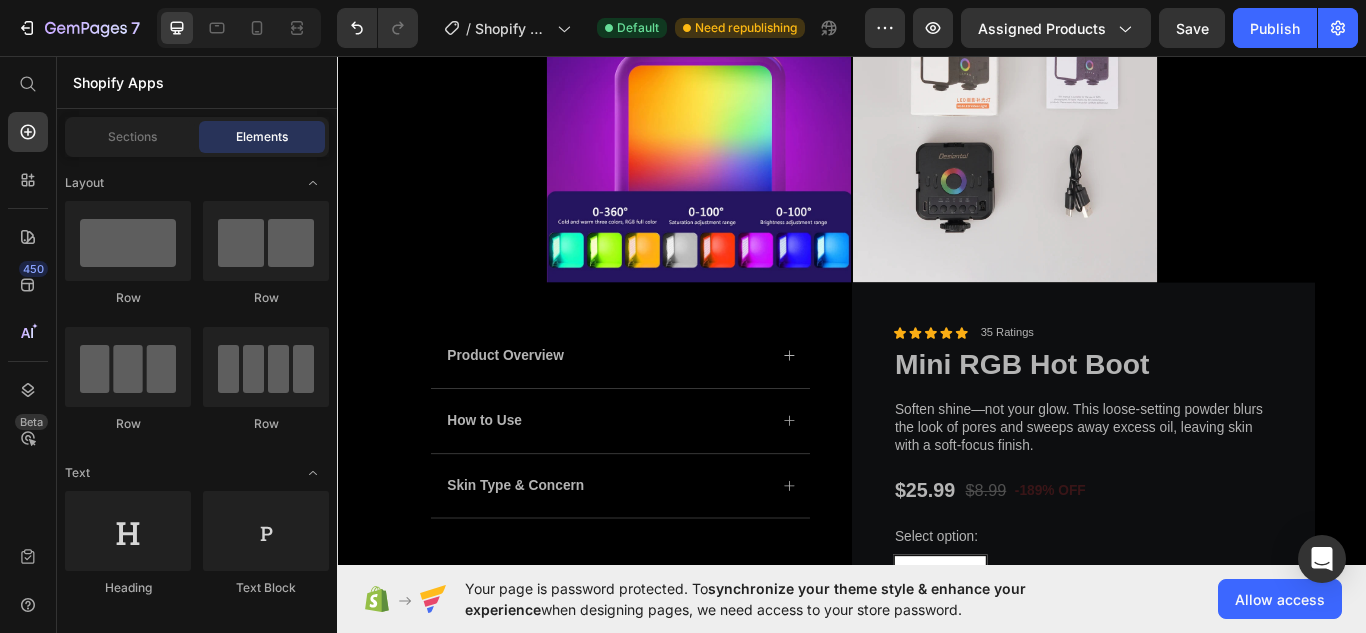 scroll, scrollTop: 767, scrollLeft: 0, axis: vertical 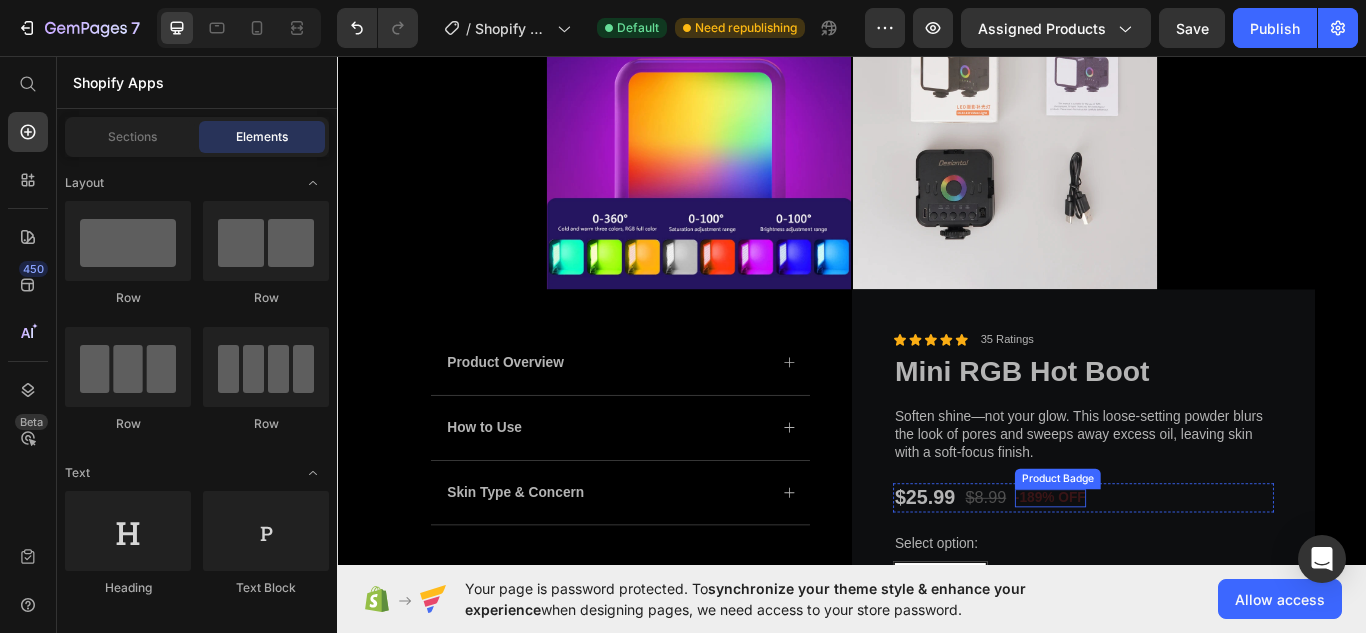 click on "-189% off" at bounding box center [1168, 572] 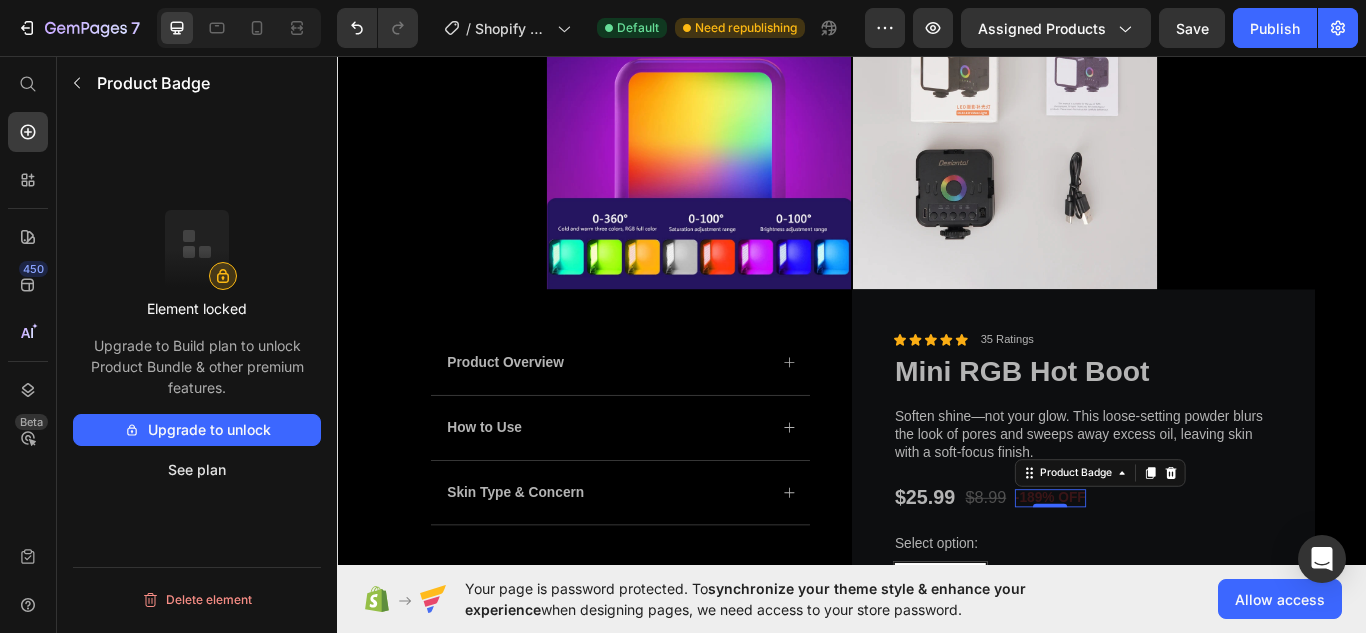 click on "-189% off" at bounding box center [1168, 572] 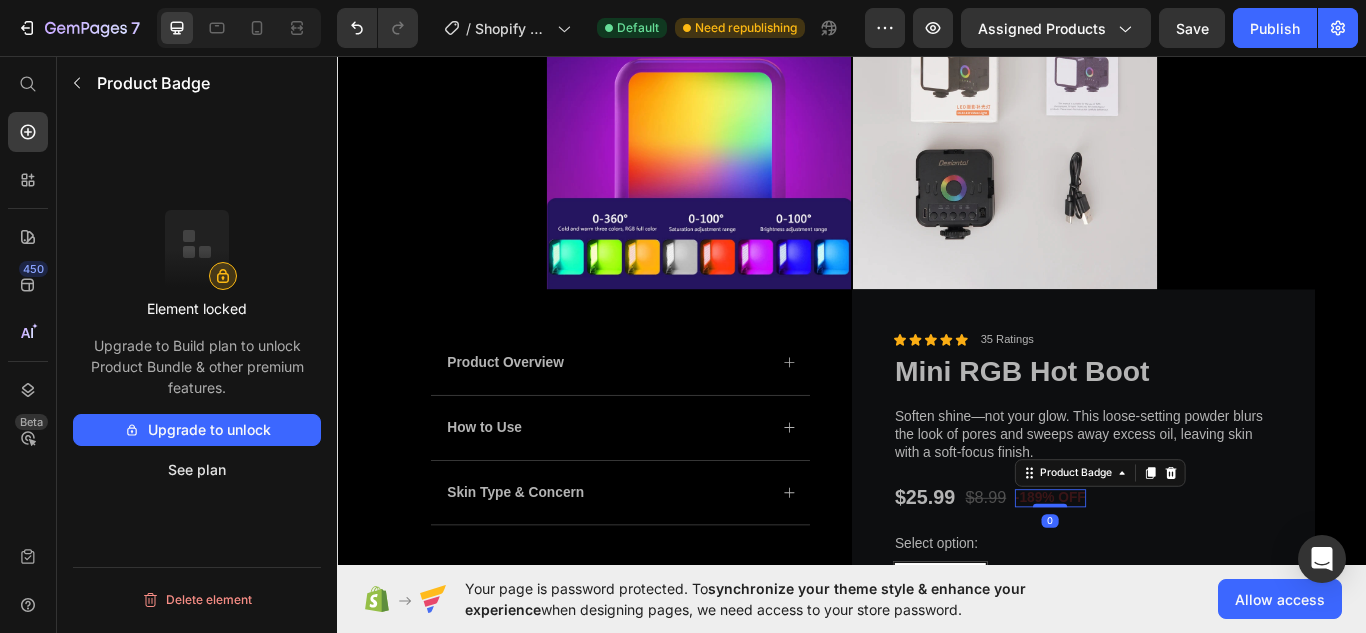 click on "-189% off" at bounding box center (1168, 572) 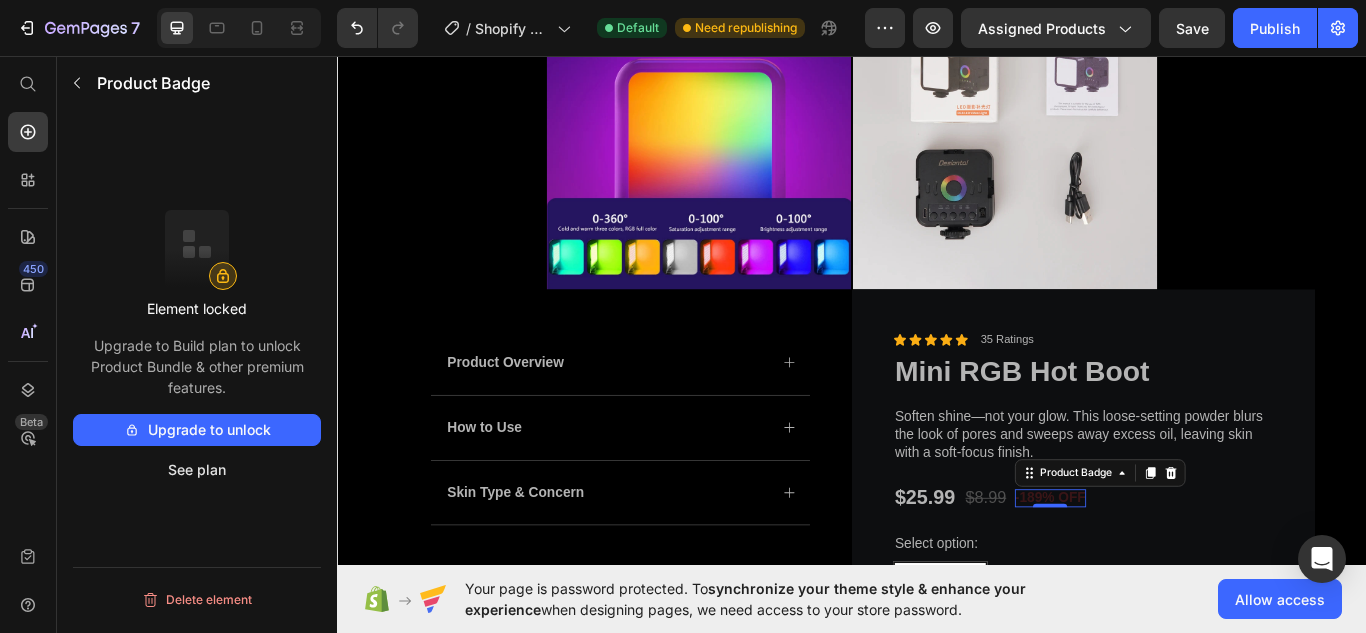 click on "-189% off" at bounding box center [1168, 572] 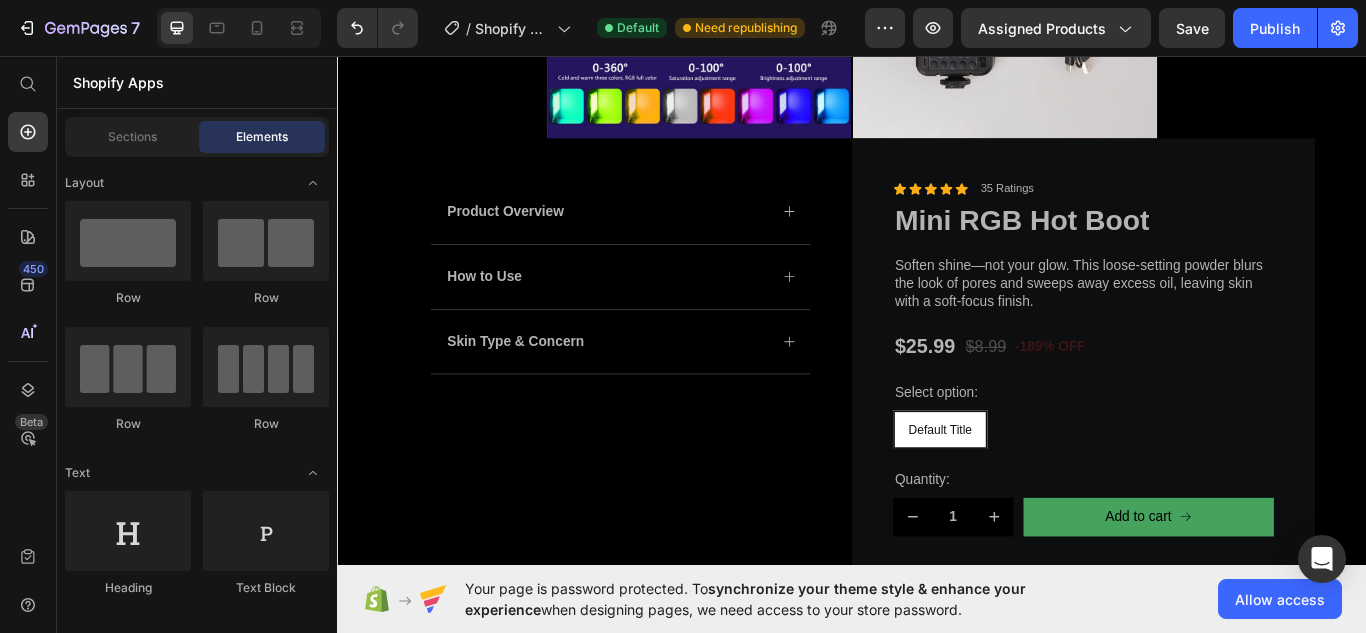 scroll, scrollTop: 0, scrollLeft: 0, axis: both 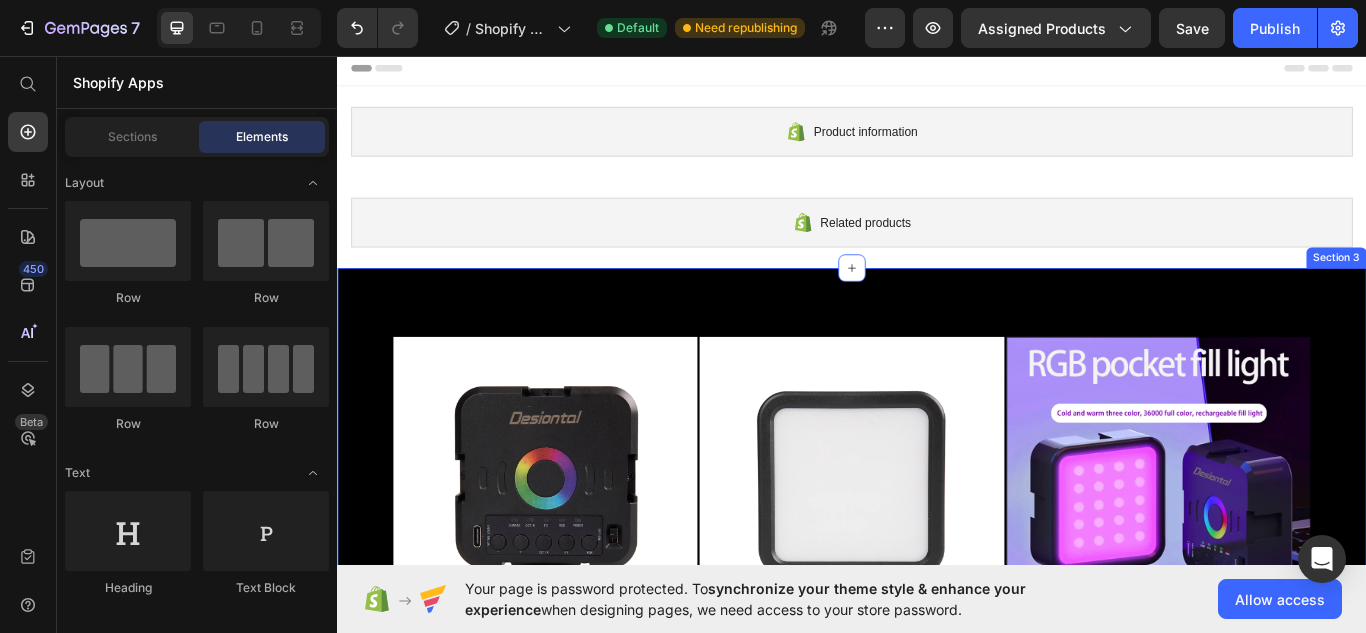 click on "Product Images
Product Overview
How to Use
Skin Type & Concern Accordion Icon Icon Icon Icon Icon Icon List 35 Ratings Text Block Row Mini RGB Hot Boot Product Title Soften shine—not your glow. This loose-setting powder blurs the look of pores and sweeps away excess oil, leaving skin with a soft-focus finish.  Text Block $[PRICE] Product Price $[PRICE] Product Price -189% off Product Badge Row Select option: Text Block Default Title Default Title Default Title Product Variants & Swatches Quantity: Text Block 1 Product Quantity
Add to cart Add to Cart Row Row Row Product Section 3" at bounding box center (937, 972) 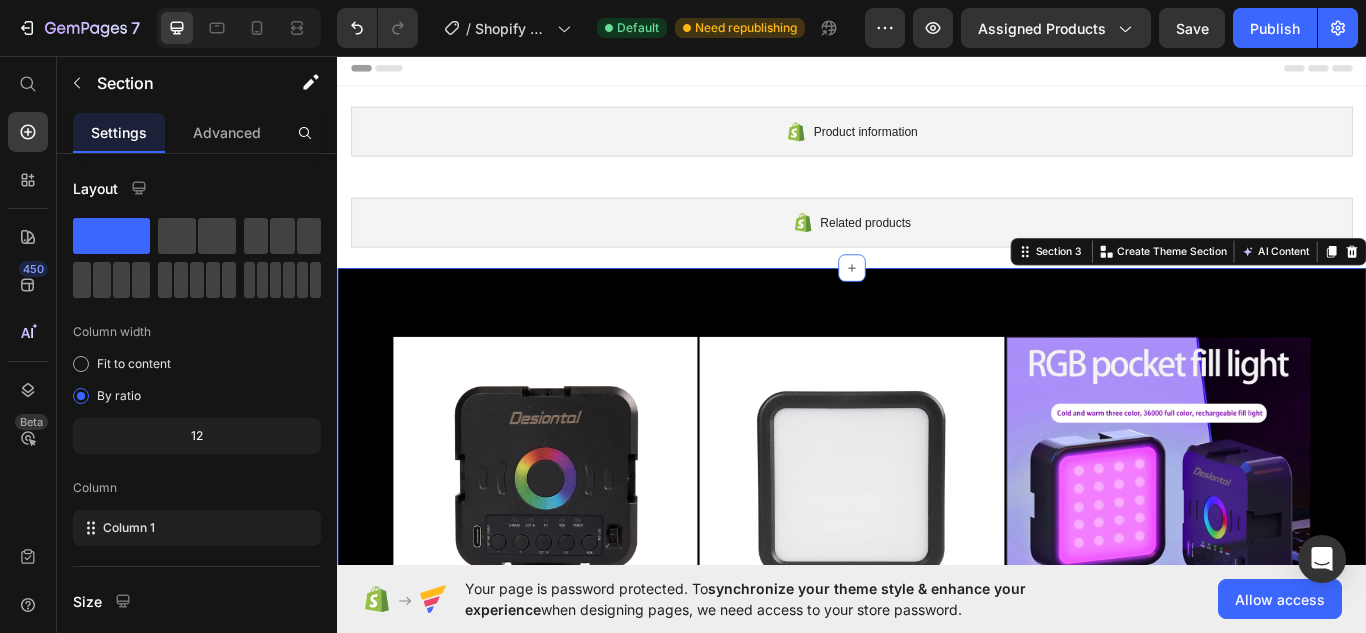 click on "Product Images
Product Overview
How to Use
Skin Type & Concern Accordion Icon Icon Icon Icon Icon Icon List 35 Ratings Text Block Row Mini RGB Hot Boot Product Title Soften shine—not your glow. This loose-setting powder blurs the look of pores and sweeps away excess oil, leaving skin with a soft-focus finish.  Text Block $[PRICE] Product Price $[PRICE] Product Price -189% off Product Badge Row Select option: Text Block Default Title Default Title Default Title Product Variants & Swatches Quantity: Text Block 1 Product Quantity
Add to cart Add to Cart Row Row Row Product Section 3   You can create reusable sections Create Theme Section AI Content Write with GemAI What would you like to describe here? Tone and Voice Persuasive Product Mini RGB Hot Boot Show more Generate" at bounding box center (937, 972) 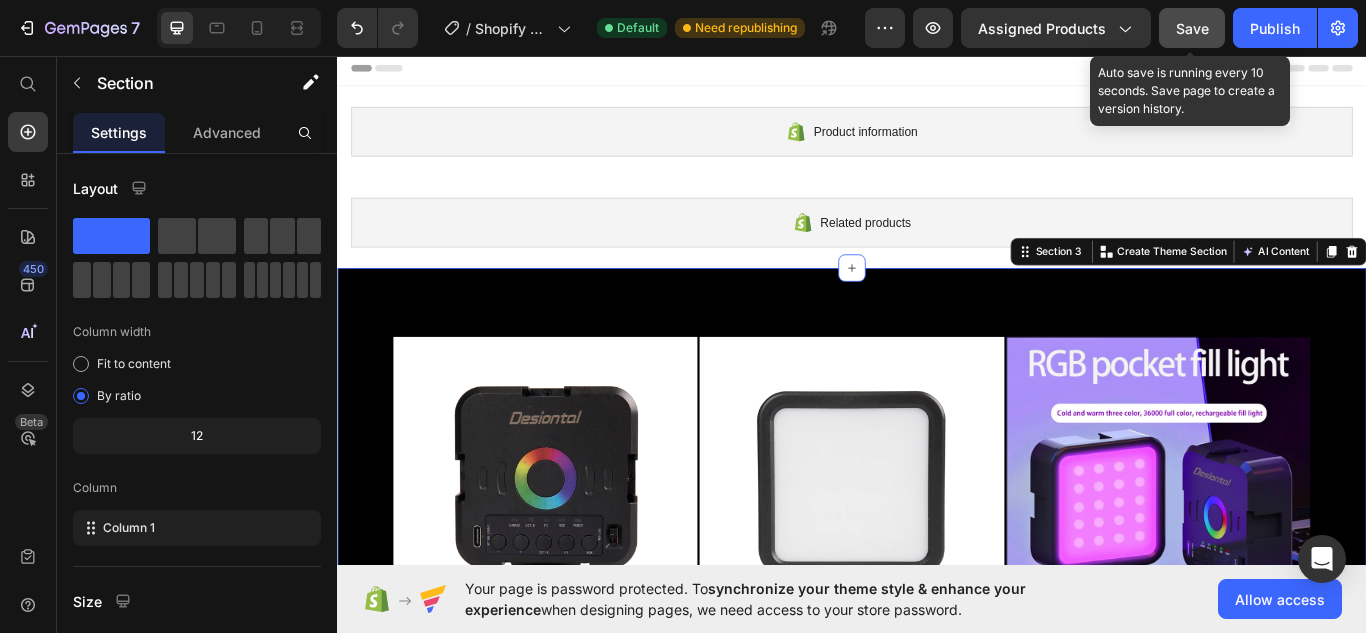 click on "Save" 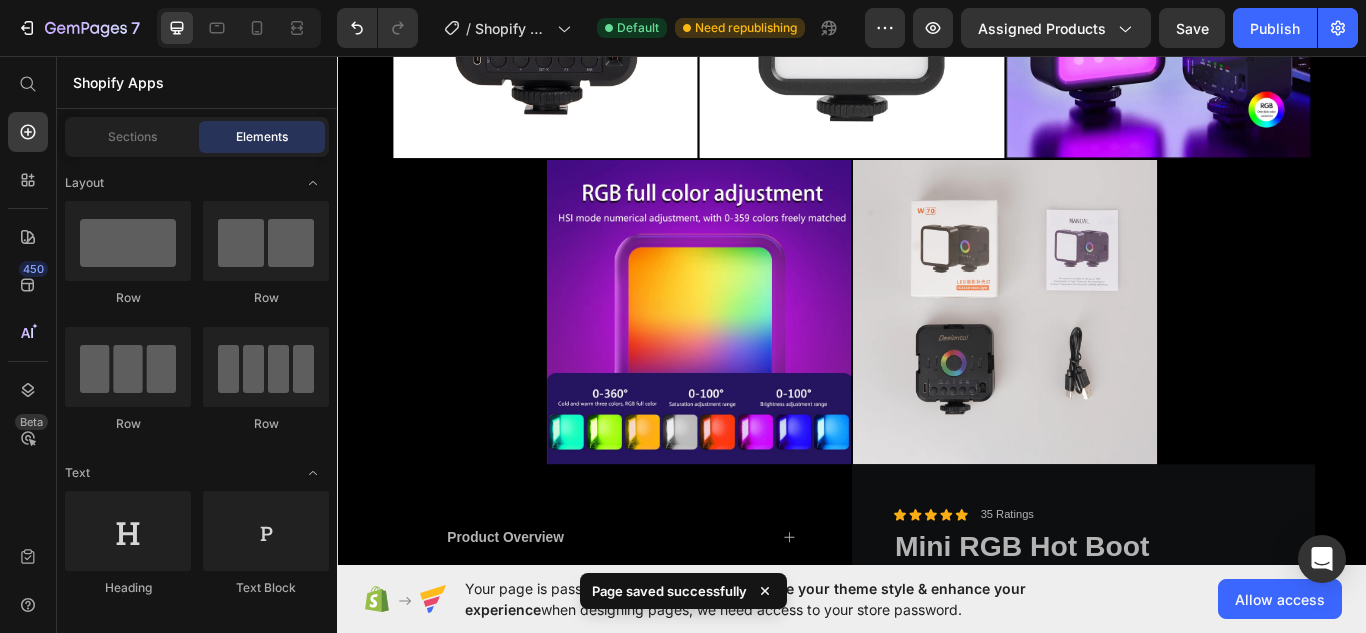 scroll, scrollTop: 566, scrollLeft: 0, axis: vertical 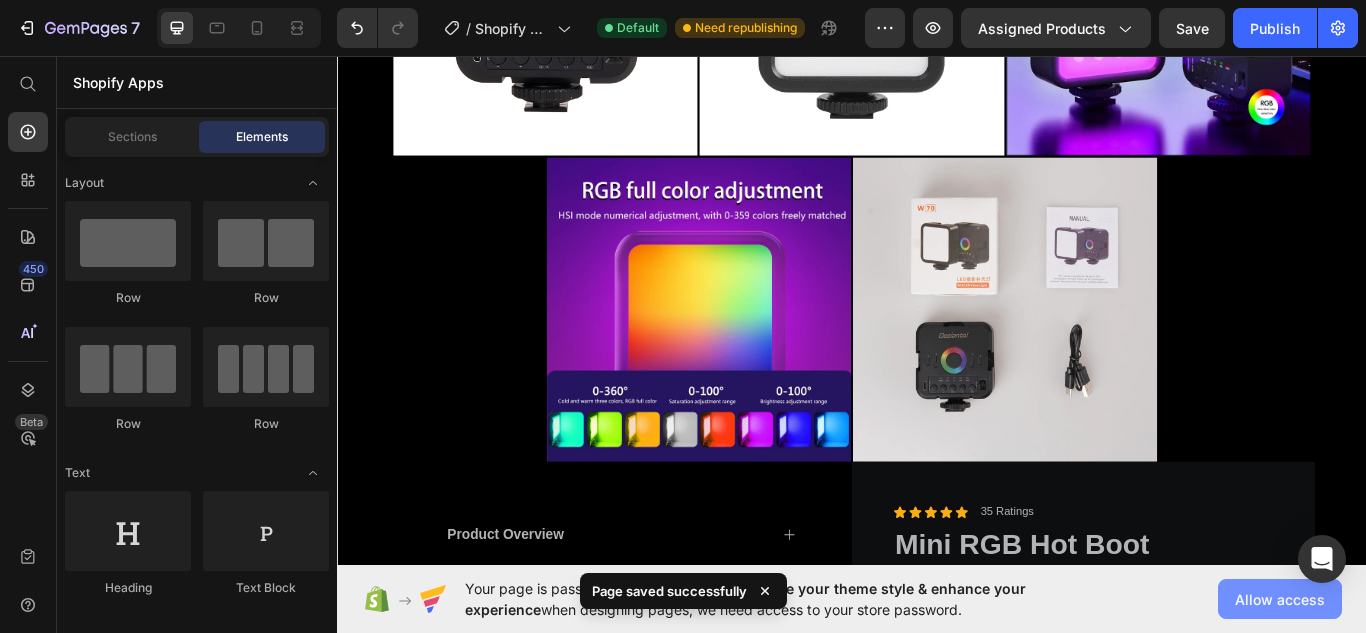 click on "Allow access" 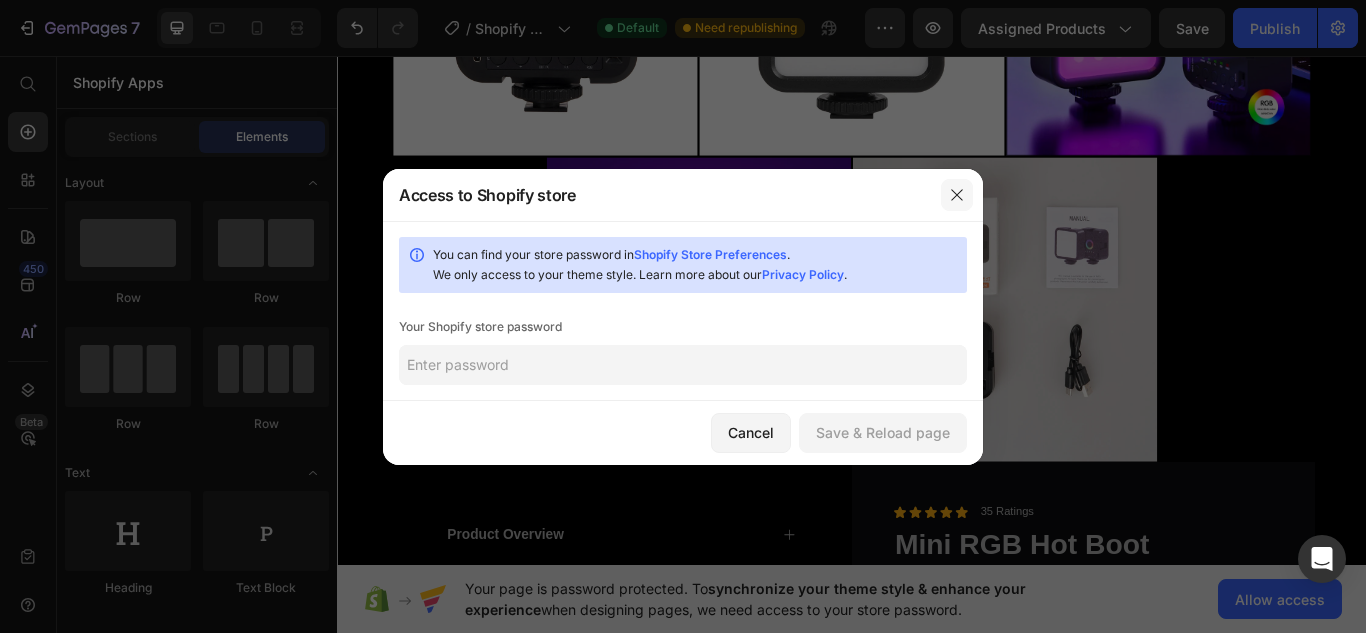 click at bounding box center (957, 195) 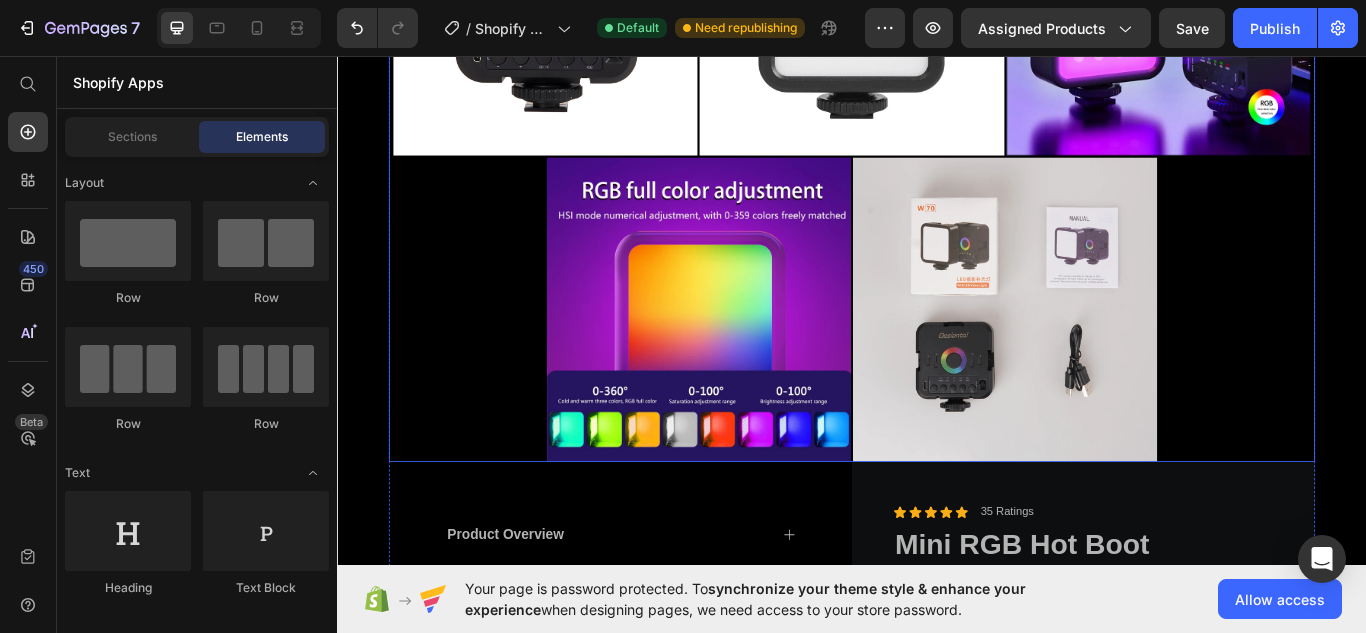 click at bounding box center (1115, 352) 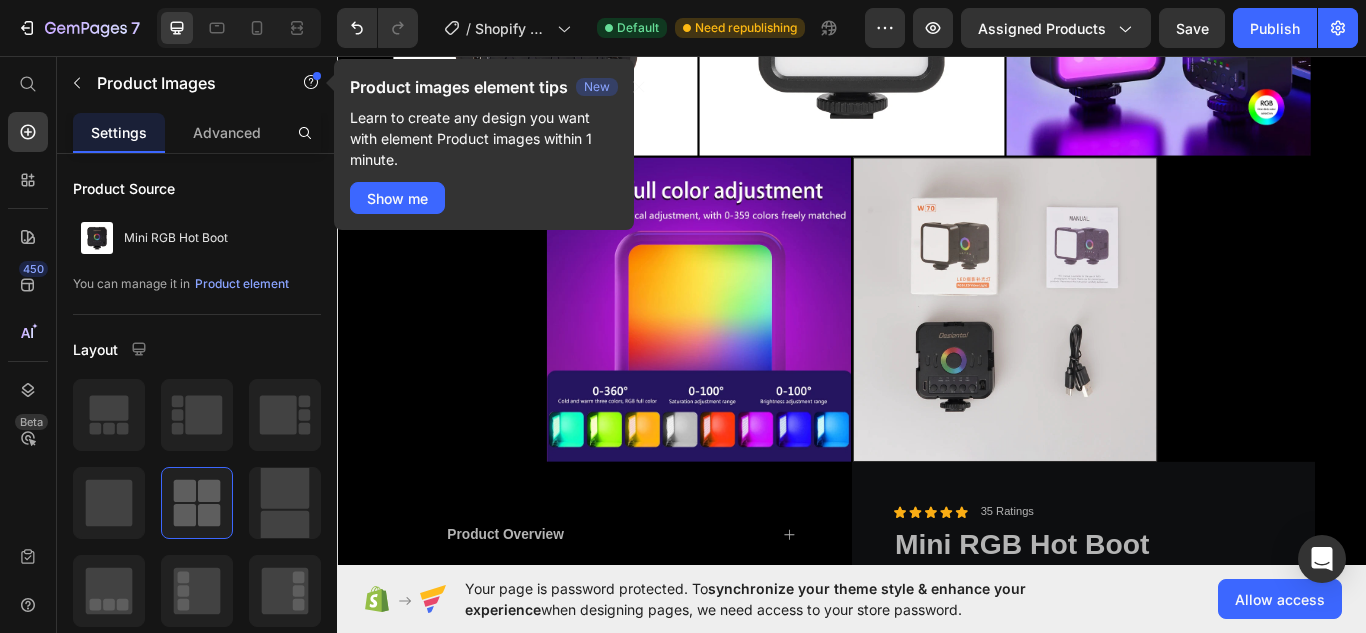 scroll, scrollTop: 0, scrollLeft: 0, axis: both 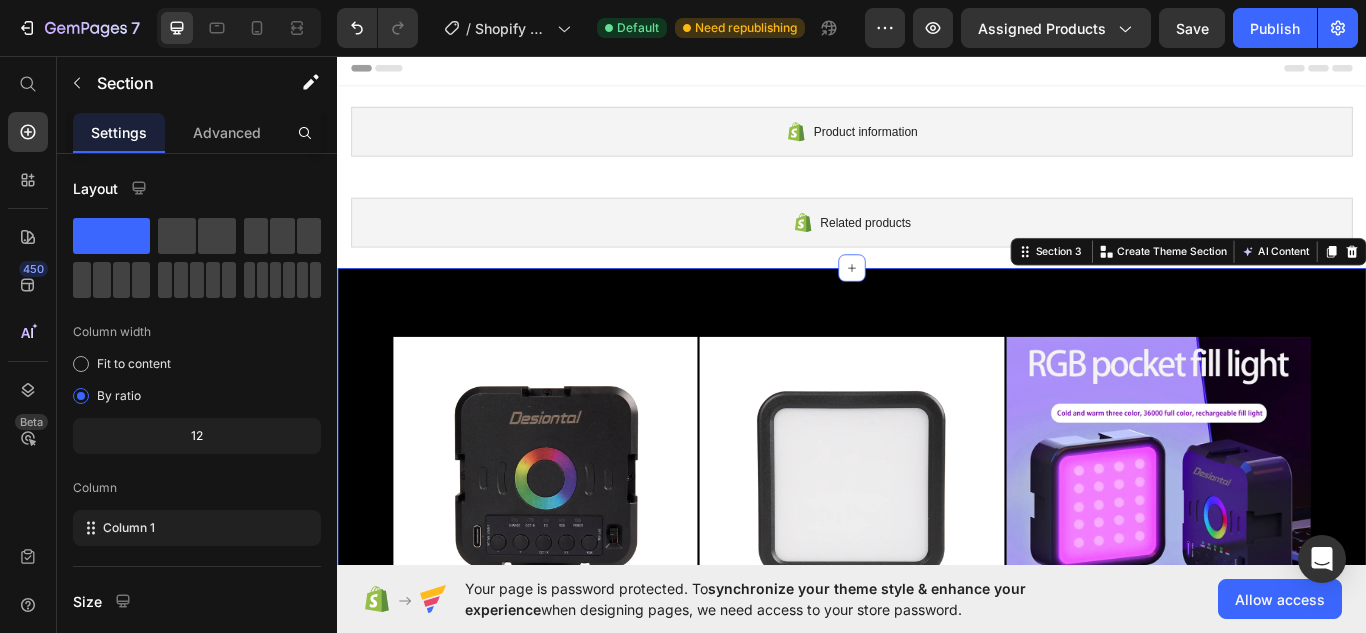 click on "Product Images
Product Overview
How to Use
Skin Type & Concern Accordion Icon Icon Icon Icon Icon Icon List 35 Ratings Text Block Row Mini RGB Hot Boot Product Title Soften shine—not your glow. This loose-setting powder blurs the look of pores and sweeps away excess oil, leaving skin with a soft-focus finish.  Text Block $[PRICE] Product Price $[PRICE] Product Price -189% off Product Badge Row Select option: Text Block Default Title Default Title Default Title Product Variants & Swatches Quantity: Text Block 1 Product Quantity
Add to cart Add to Cart Row Row Row Product Section 3   You can create reusable sections Create Theme Section AI Content Write with GemAI What would you like to describe here? Tone and Voice Persuasive Product Show more Generate" at bounding box center [937, 972] 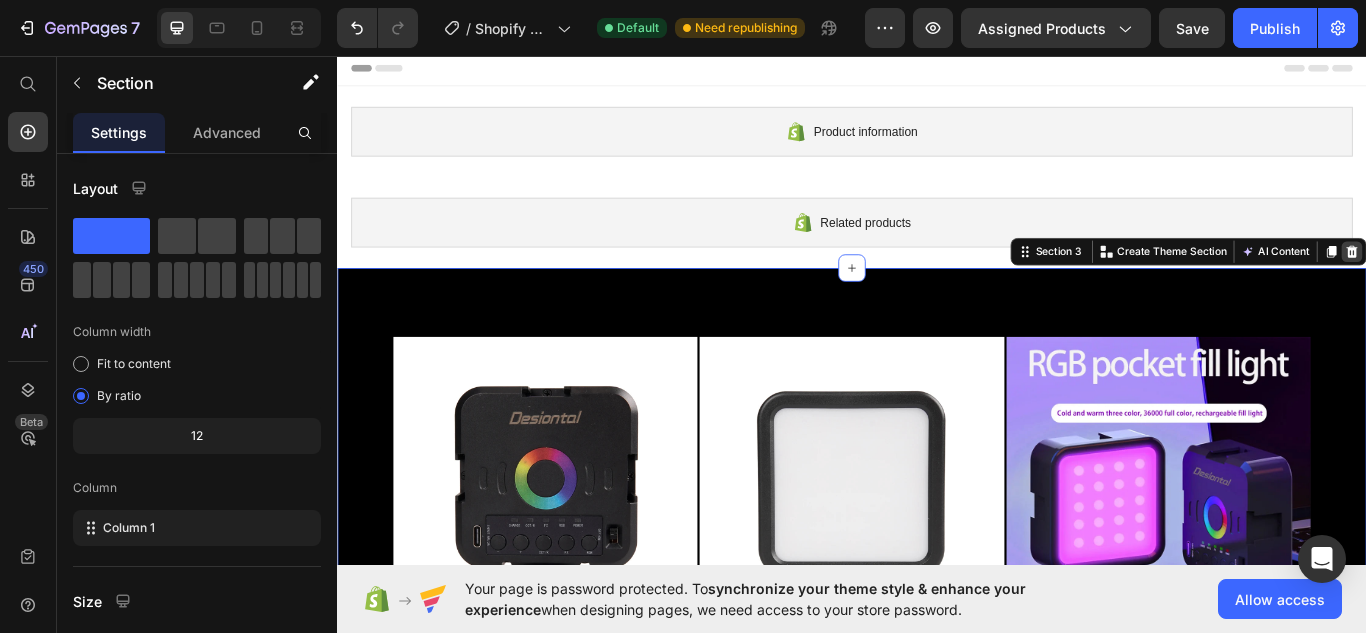click at bounding box center [1520, 285] 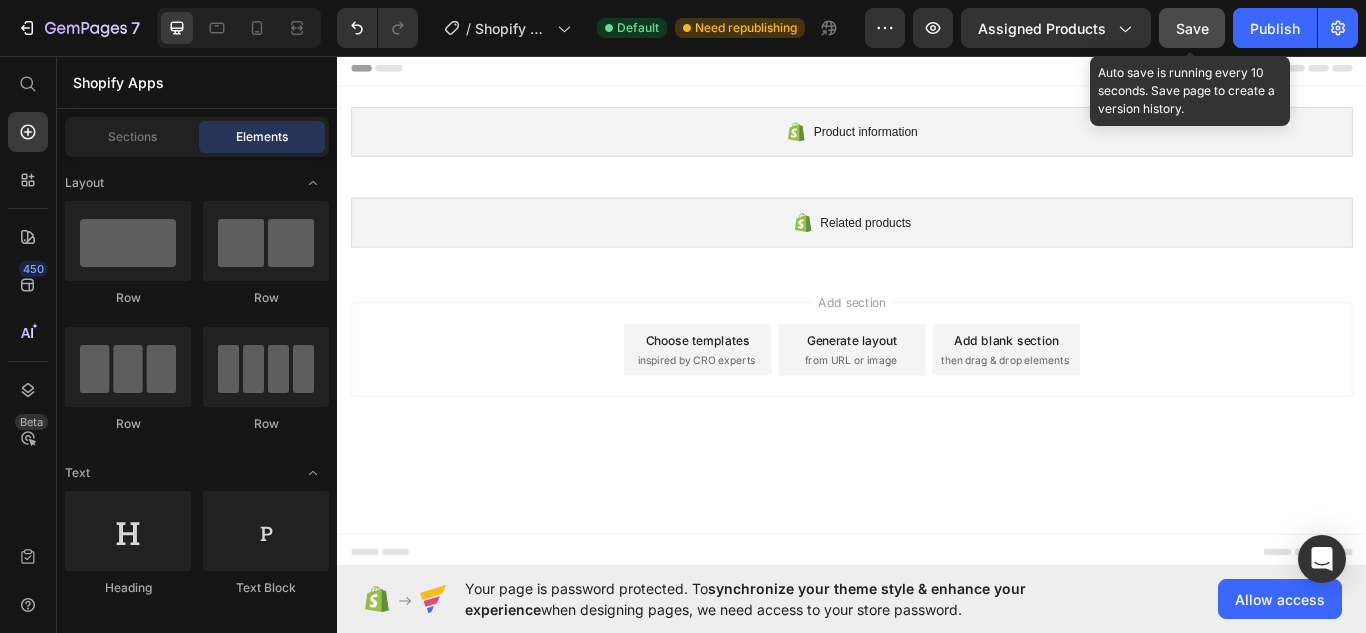 click on "Save" at bounding box center (1192, 28) 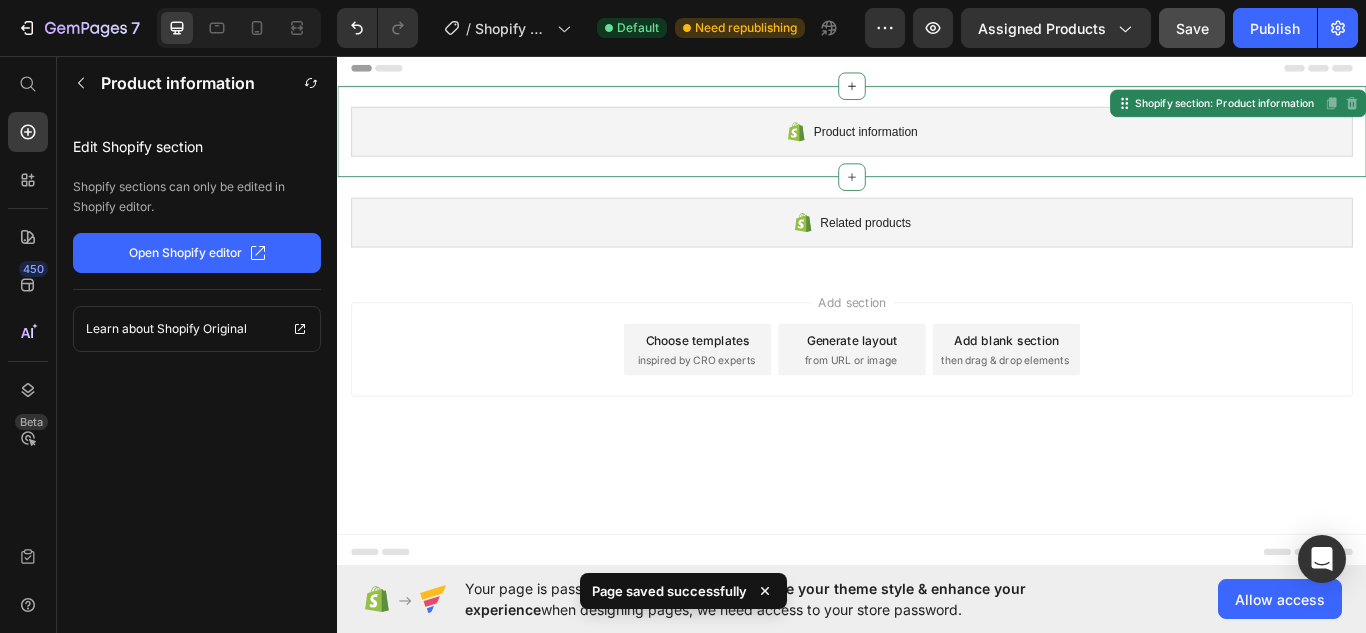 click on "Product information" at bounding box center (937, 145) 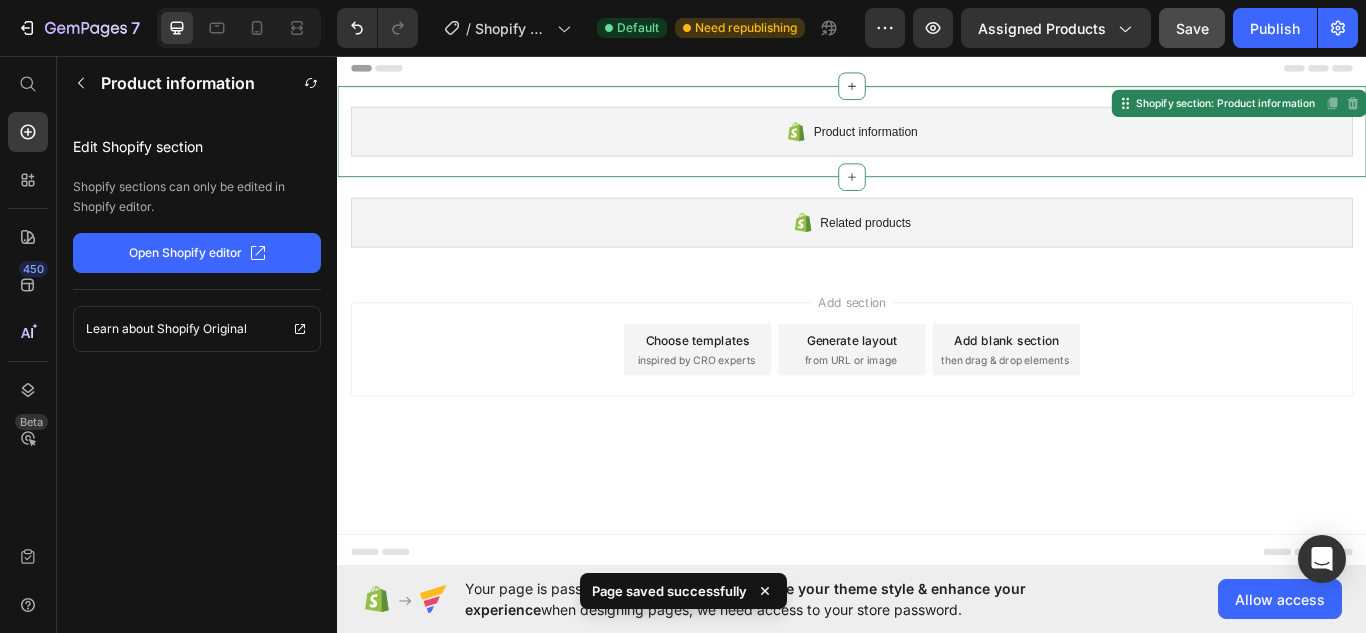click 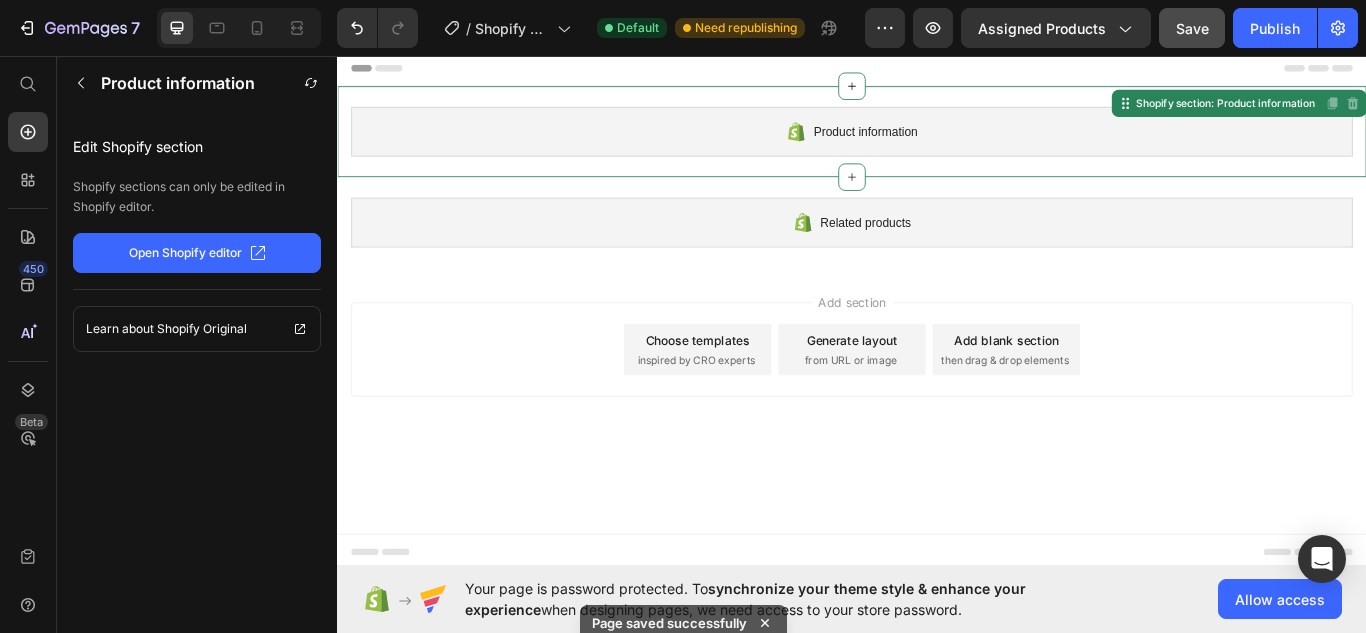 click on "Product information" at bounding box center [937, 145] 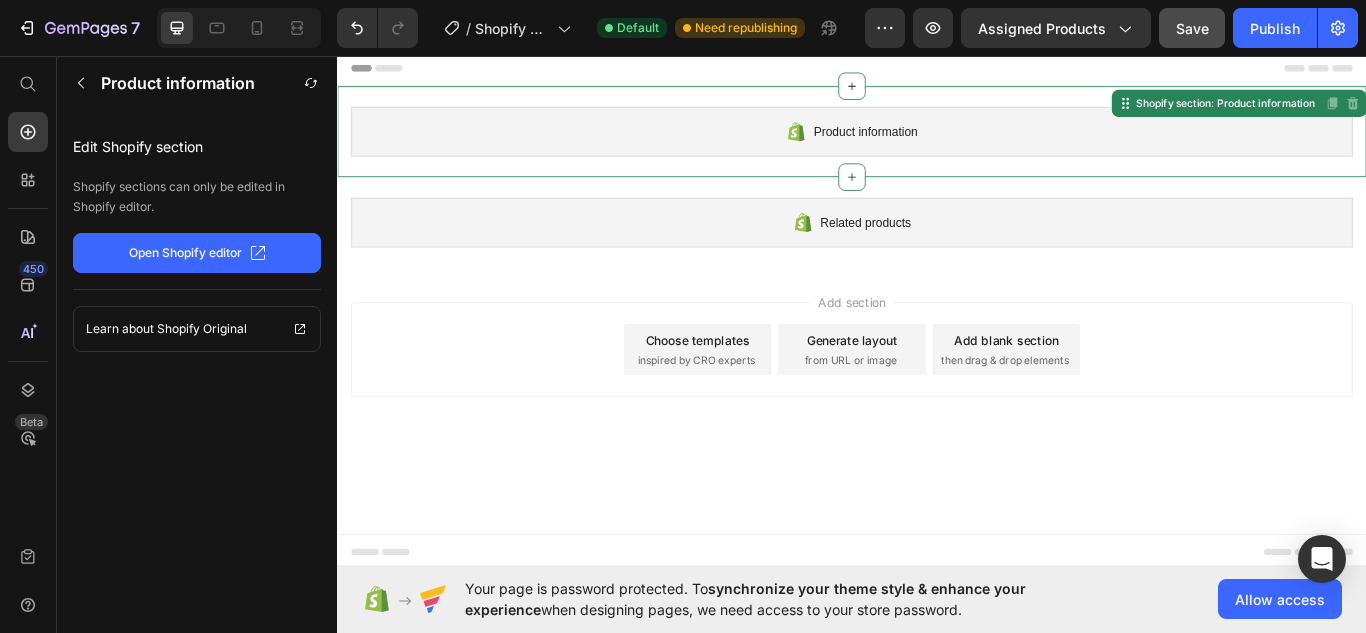 click on "Product information" at bounding box center (937, 145) 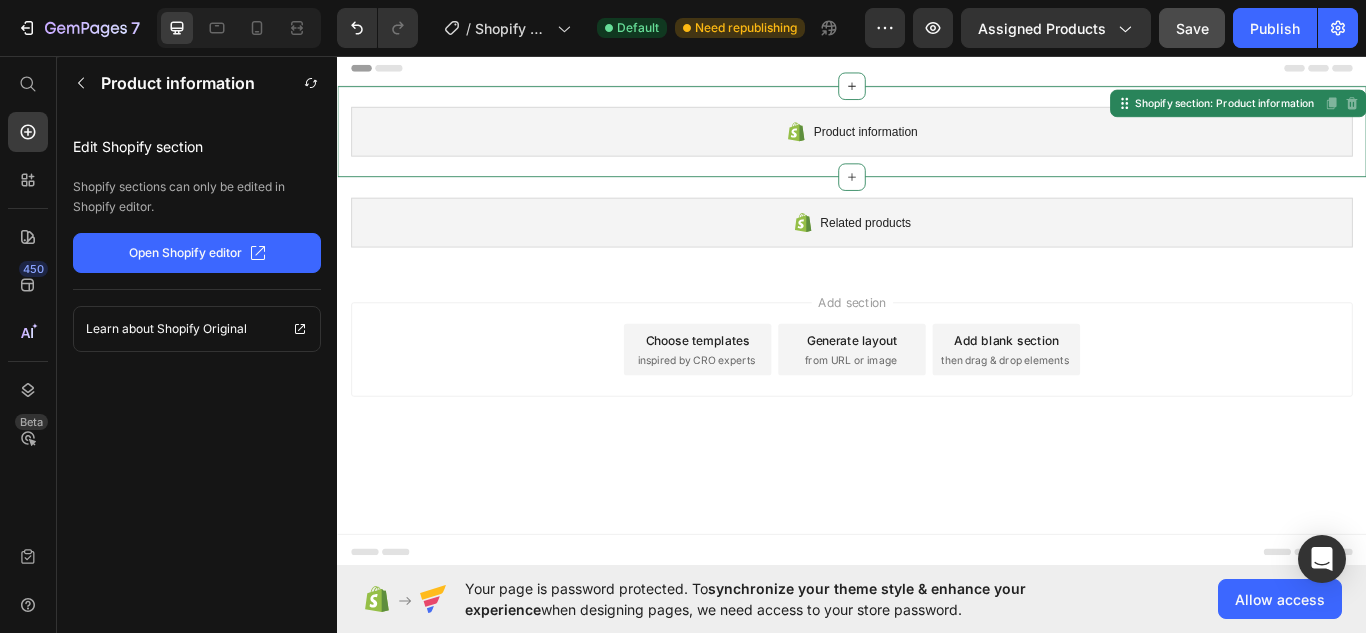 click on "Open Shopify editor" 